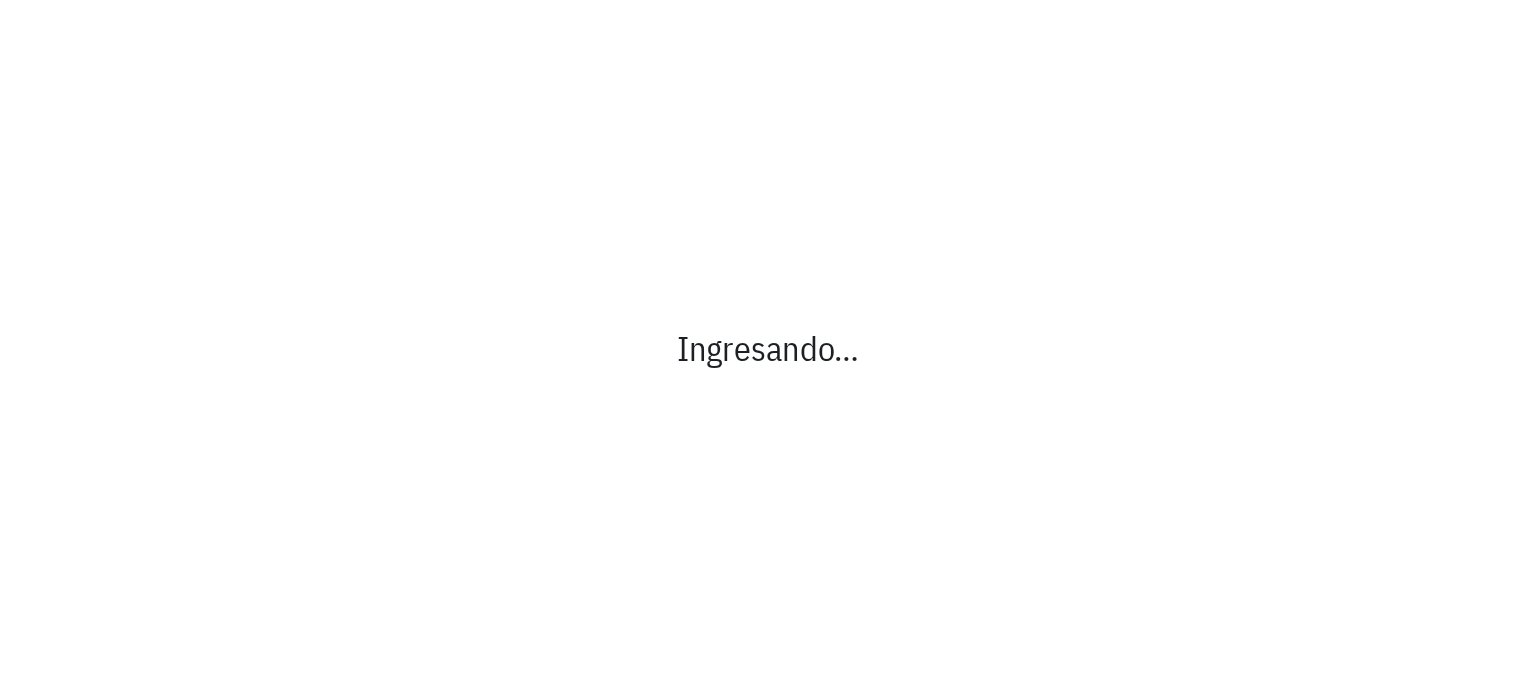 scroll, scrollTop: 0, scrollLeft: 0, axis: both 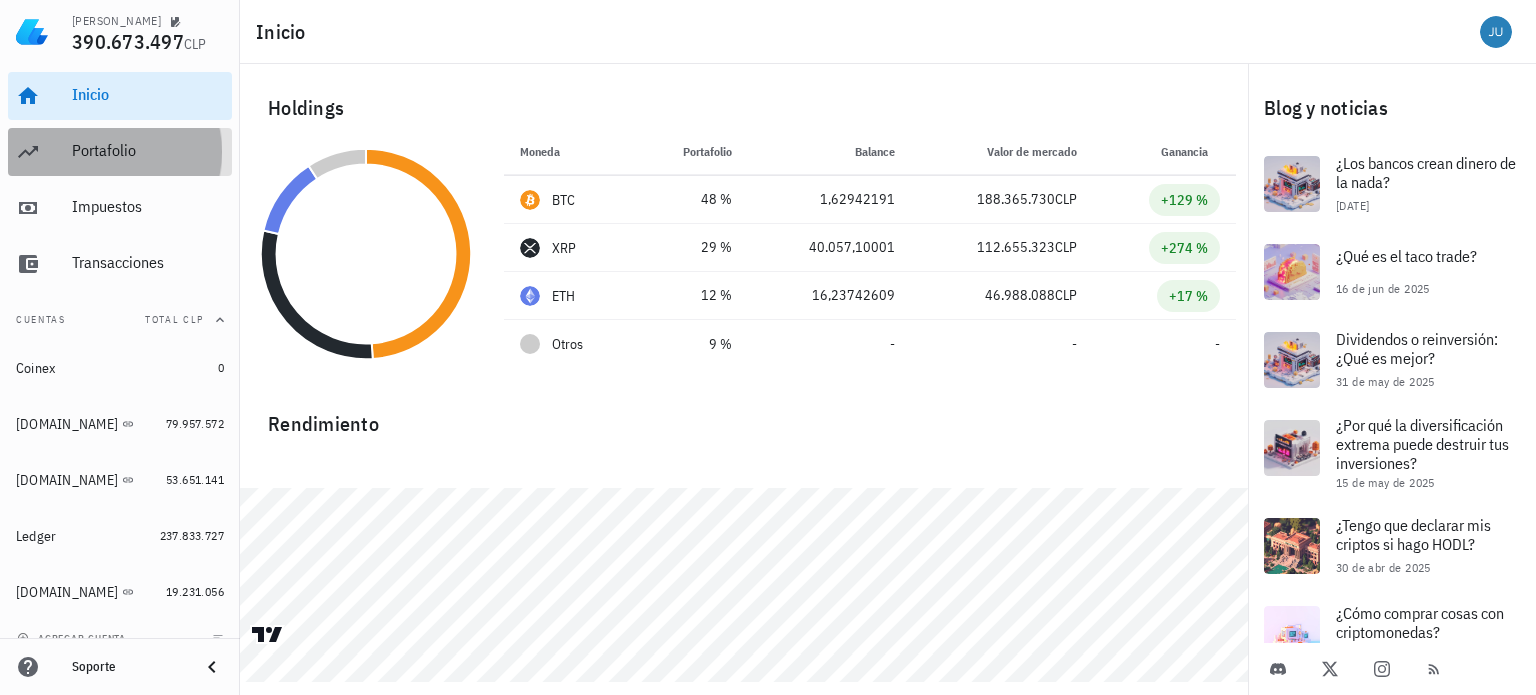 click on "Portafolio" at bounding box center (148, 150) 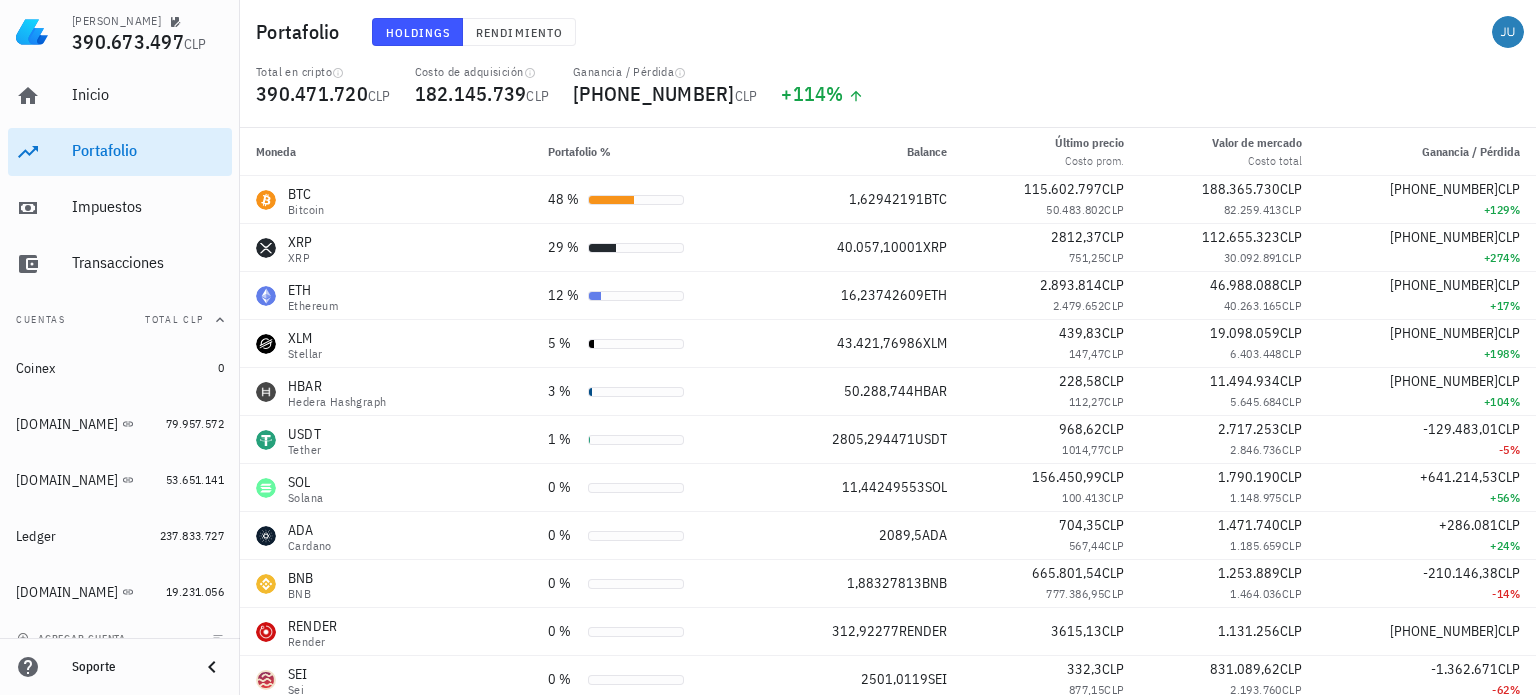 click on "Total en cripto
390.471.720  CLP
Costo de adquisición
182.145.739  CLP
Ganancia / Pérdida
[PHONE_NUMBER]  CLP   +114  %" at bounding box center [888, 96] 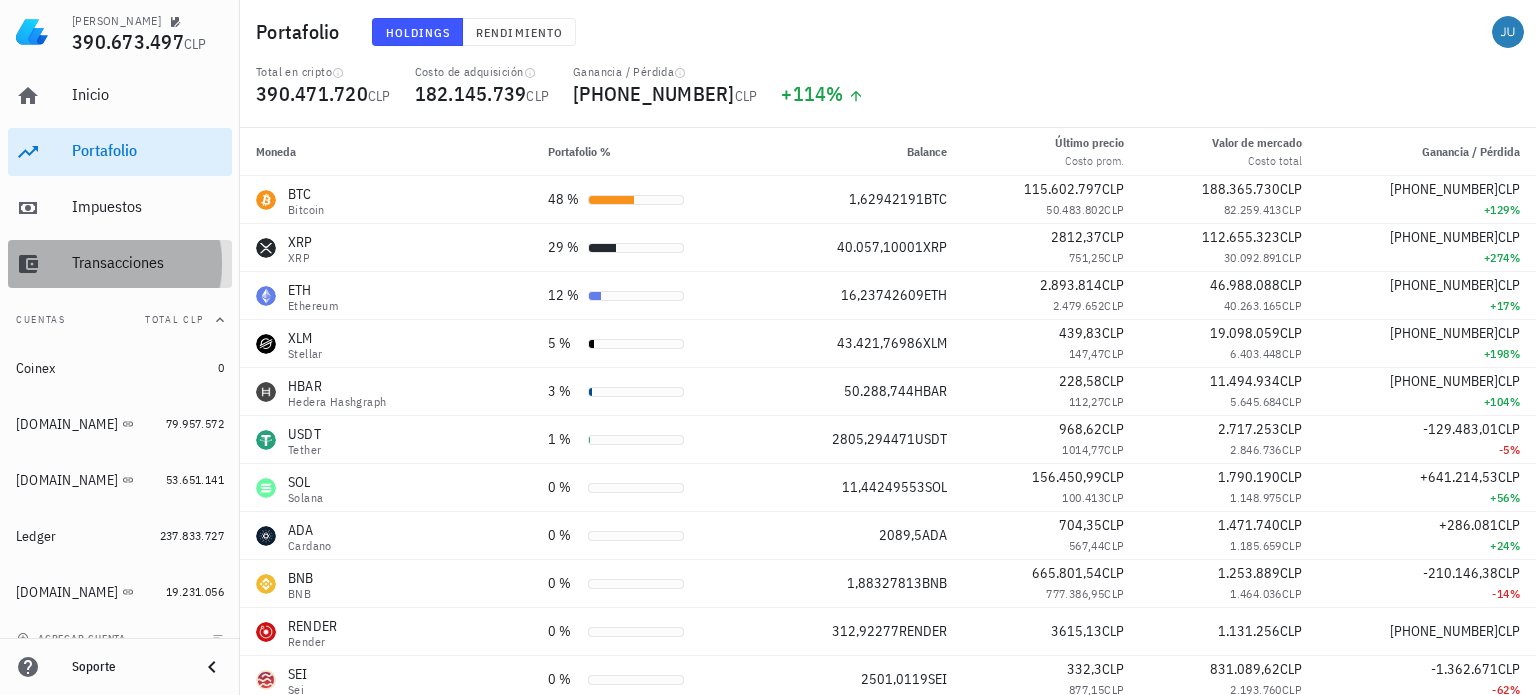 click on "Transacciones" at bounding box center [148, 262] 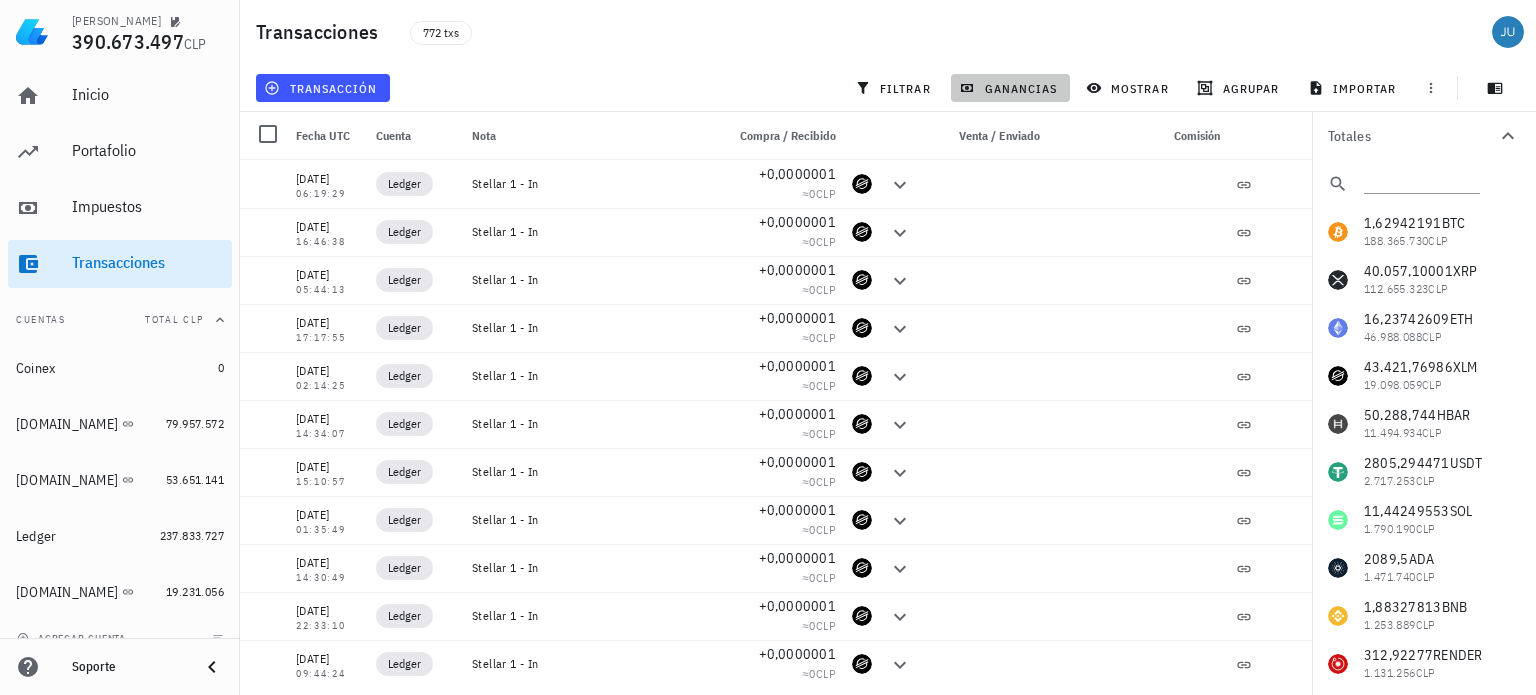 click 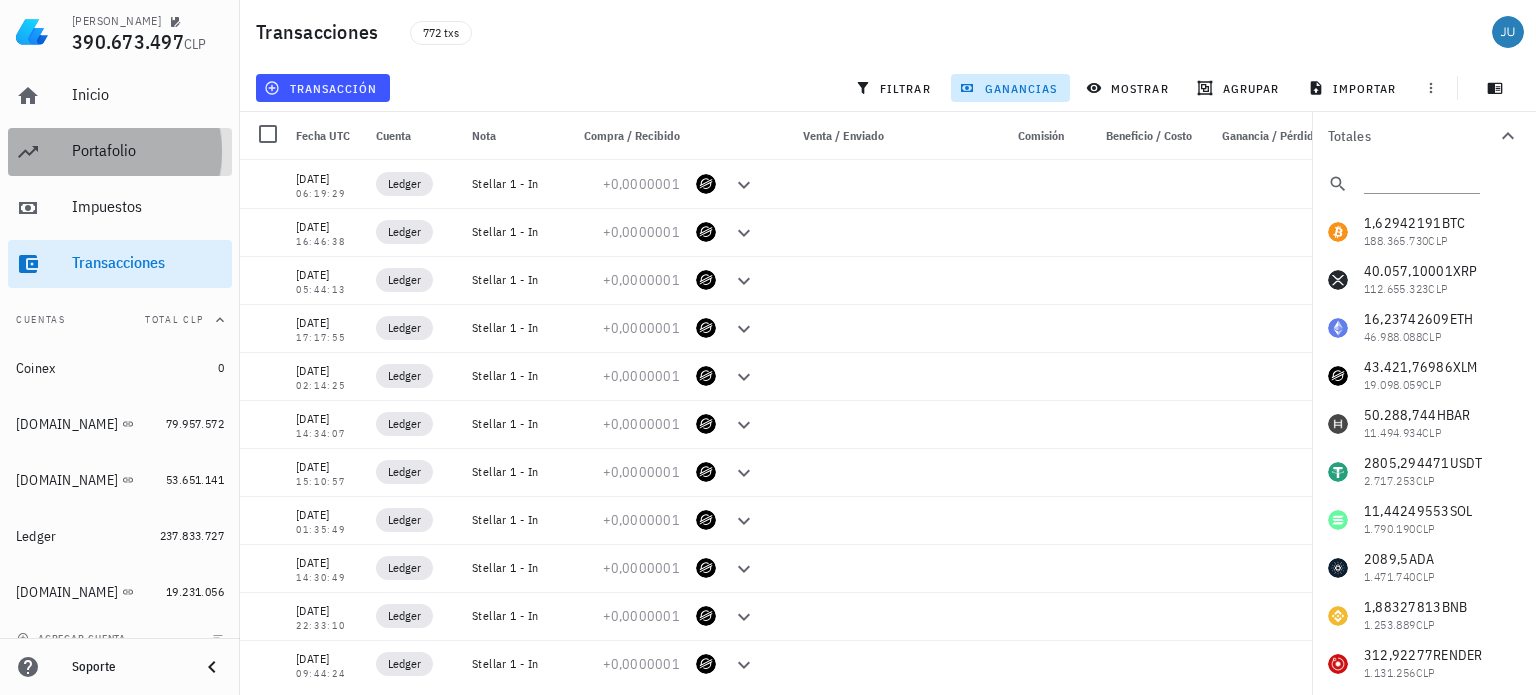 click on "Portafolio" at bounding box center (148, 150) 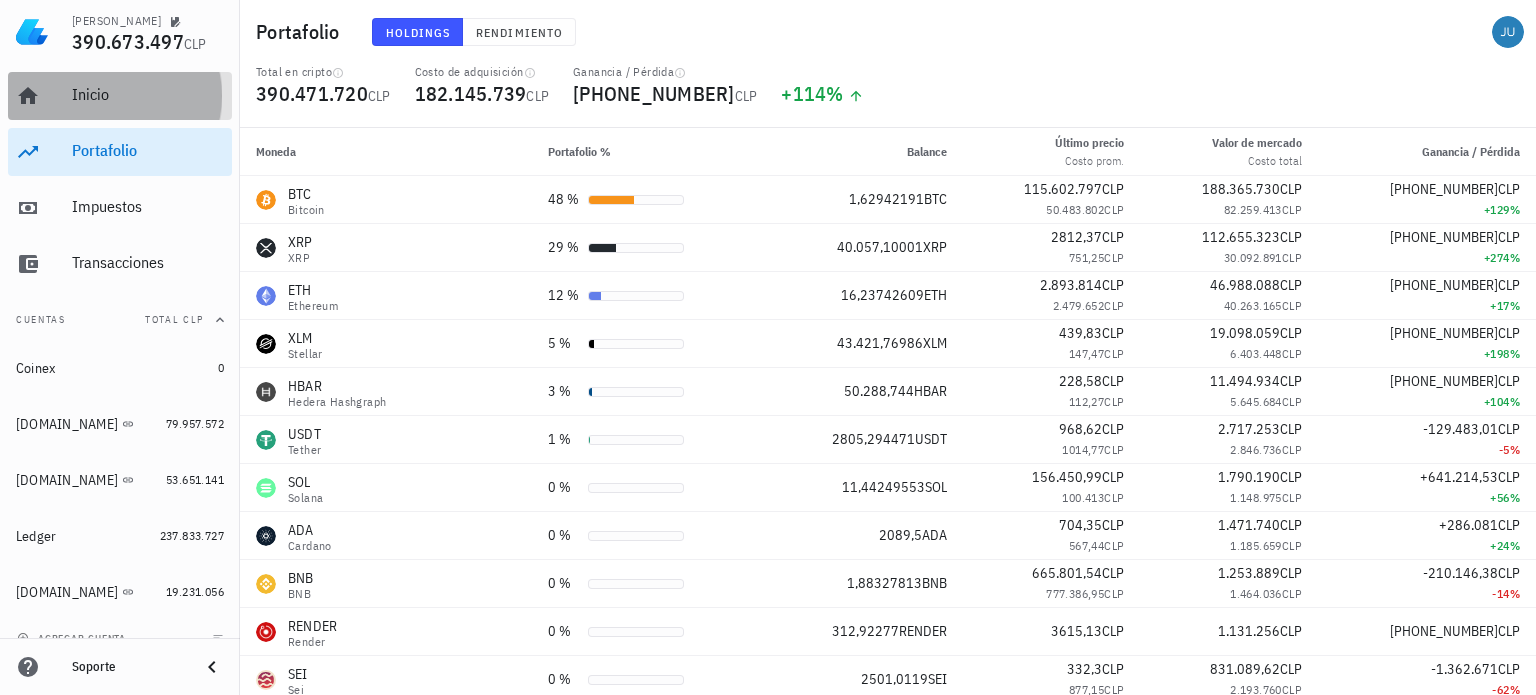 click on "Inicio" at bounding box center (148, 94) 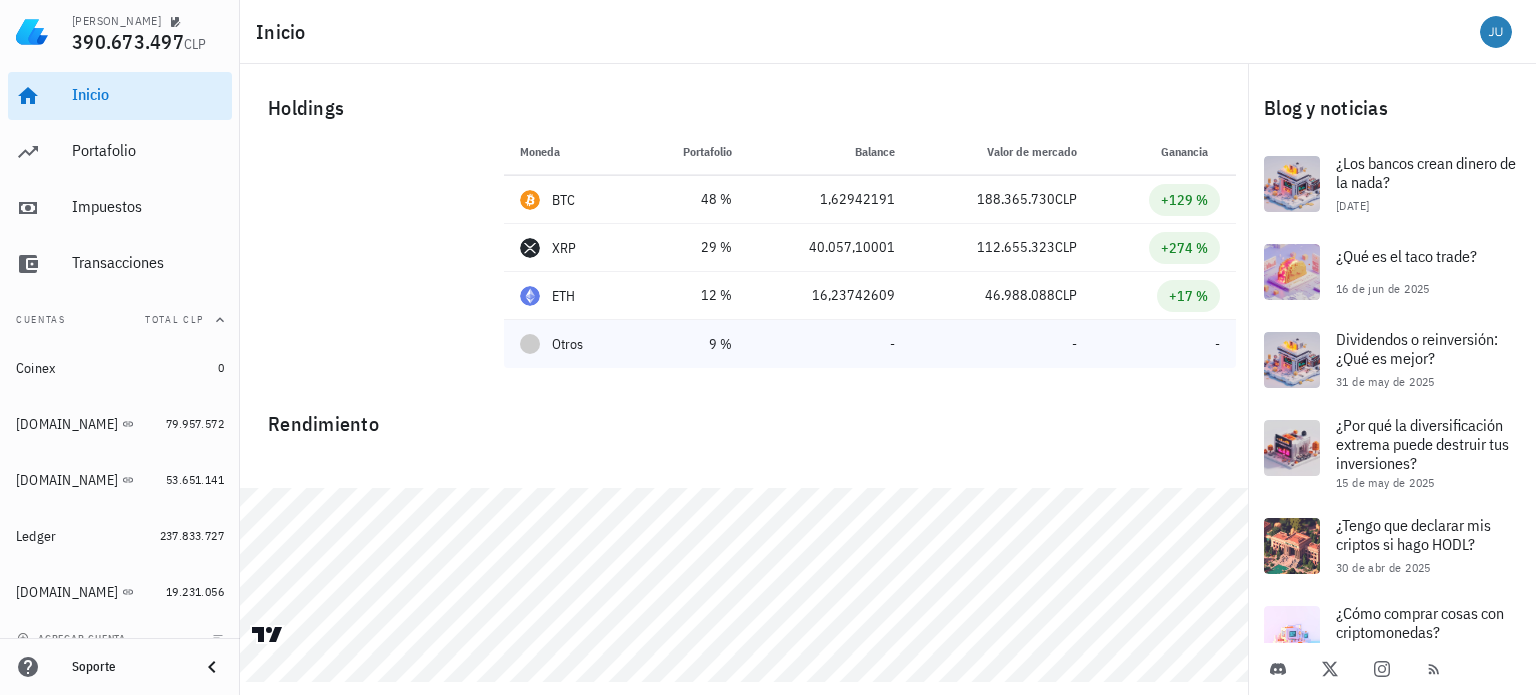 click on "Otros" at bounding box center (567, 344) 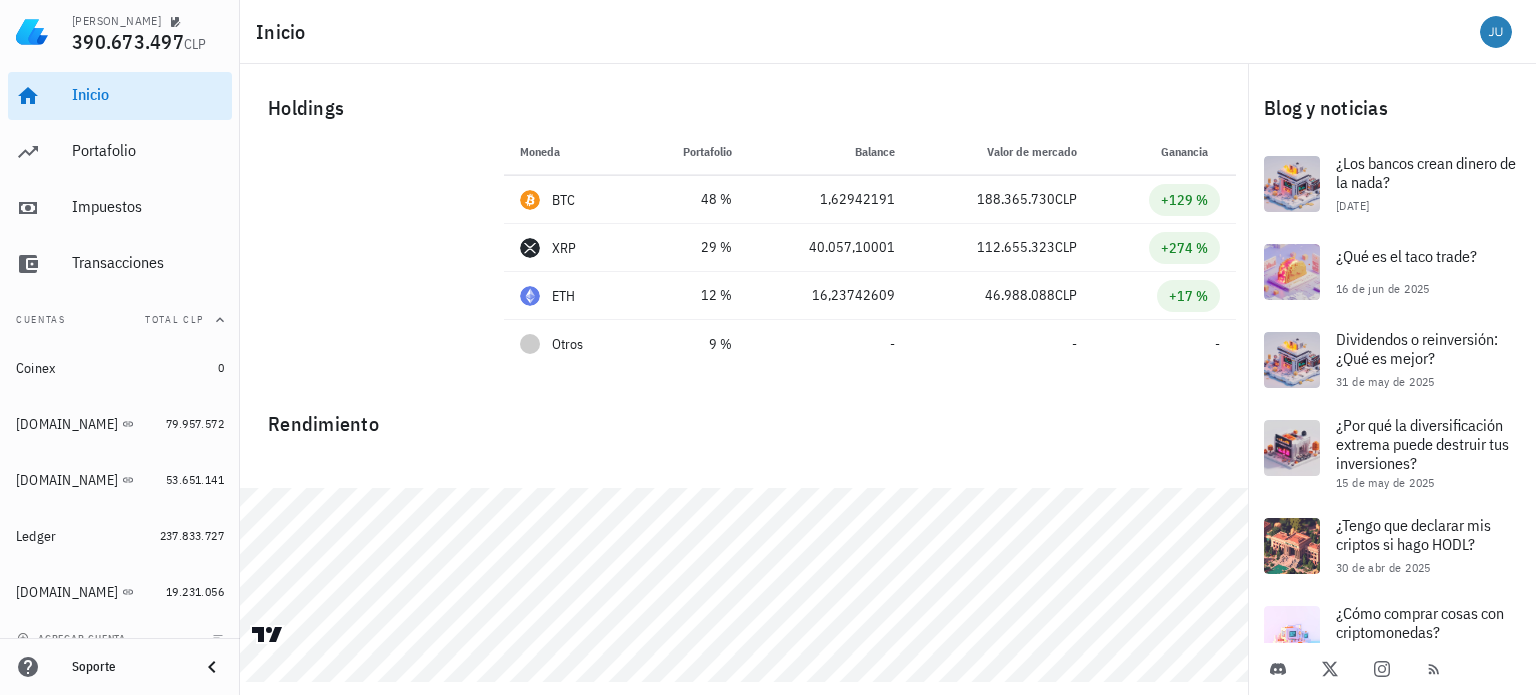 click on "Rendimiento" at bounding box center [744, 513] 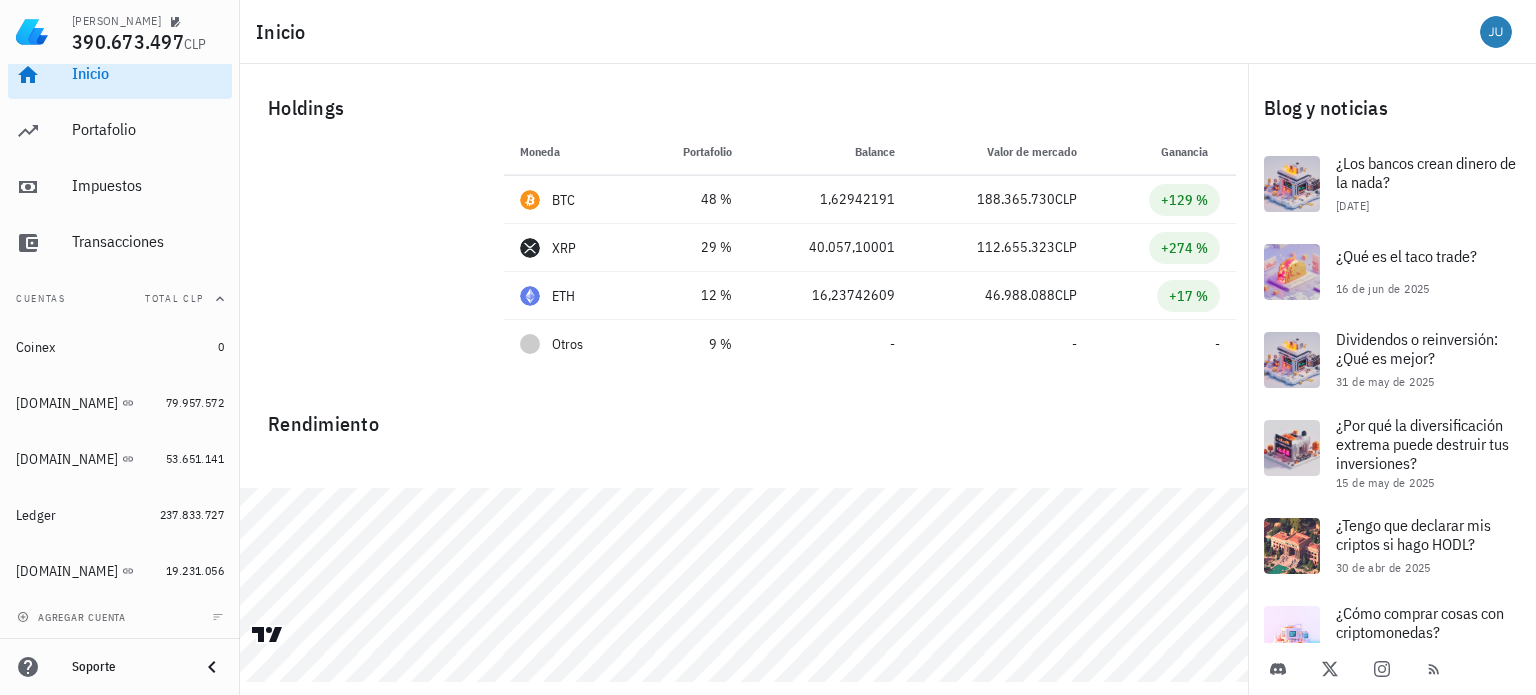 click on "Soporte" at bounding box center [128, 667] 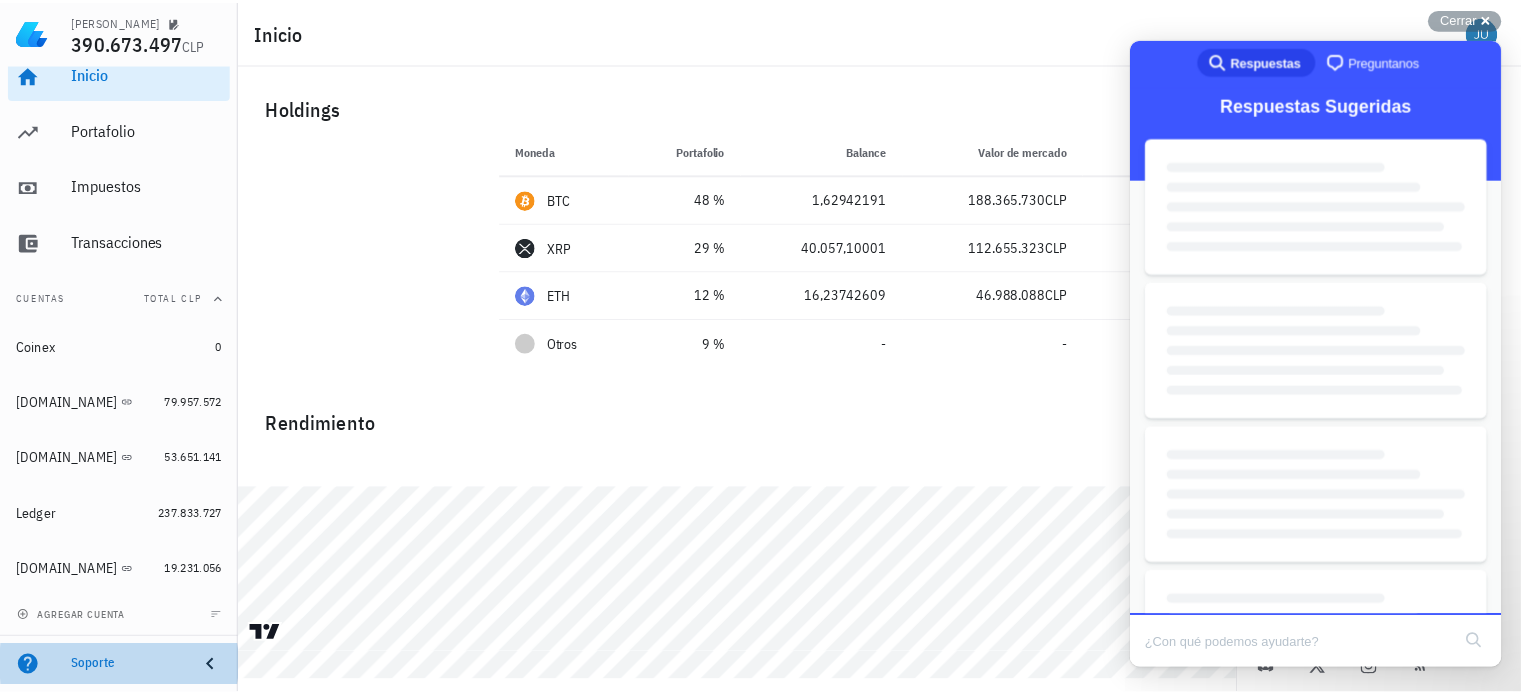 scroll, scrollTop: 0, scrollLeft: 0, axis: both 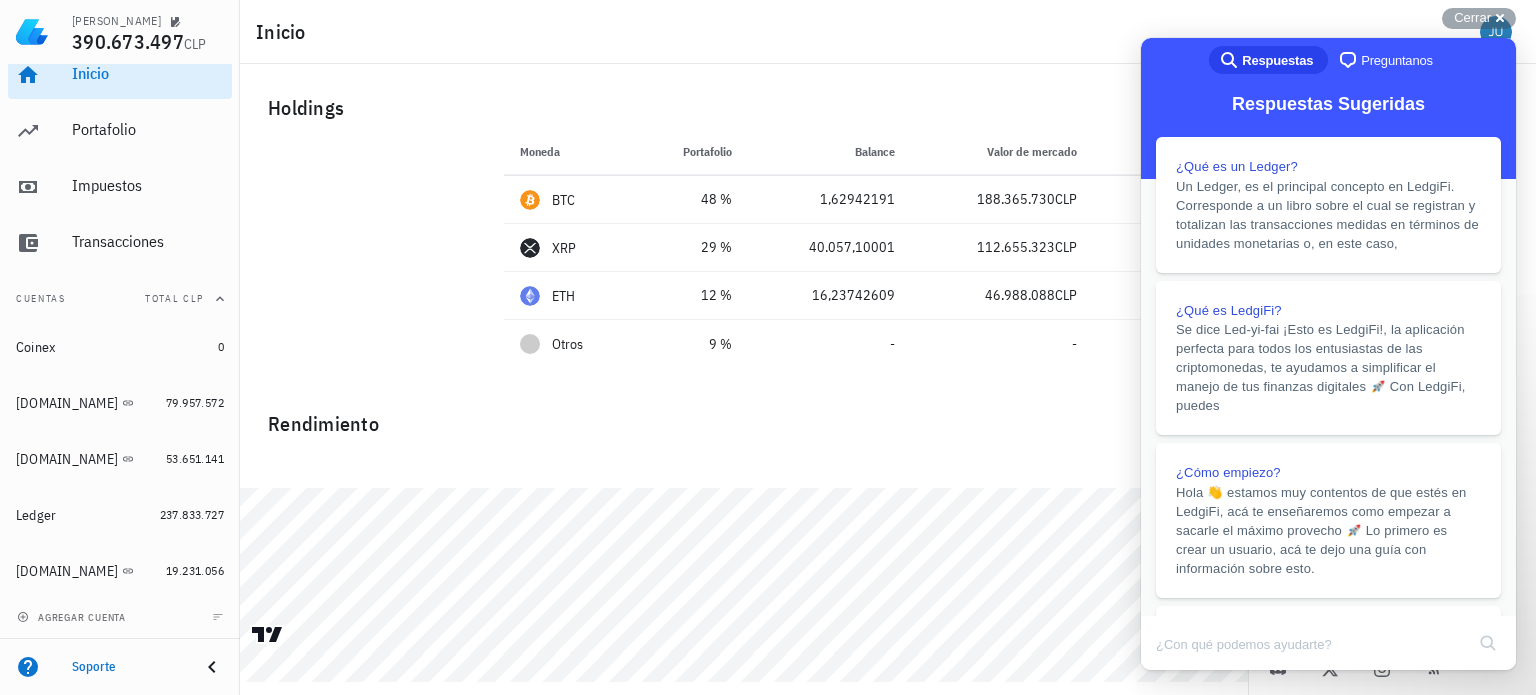 click on "Preguntanos" at bounding box center [1397, 61] 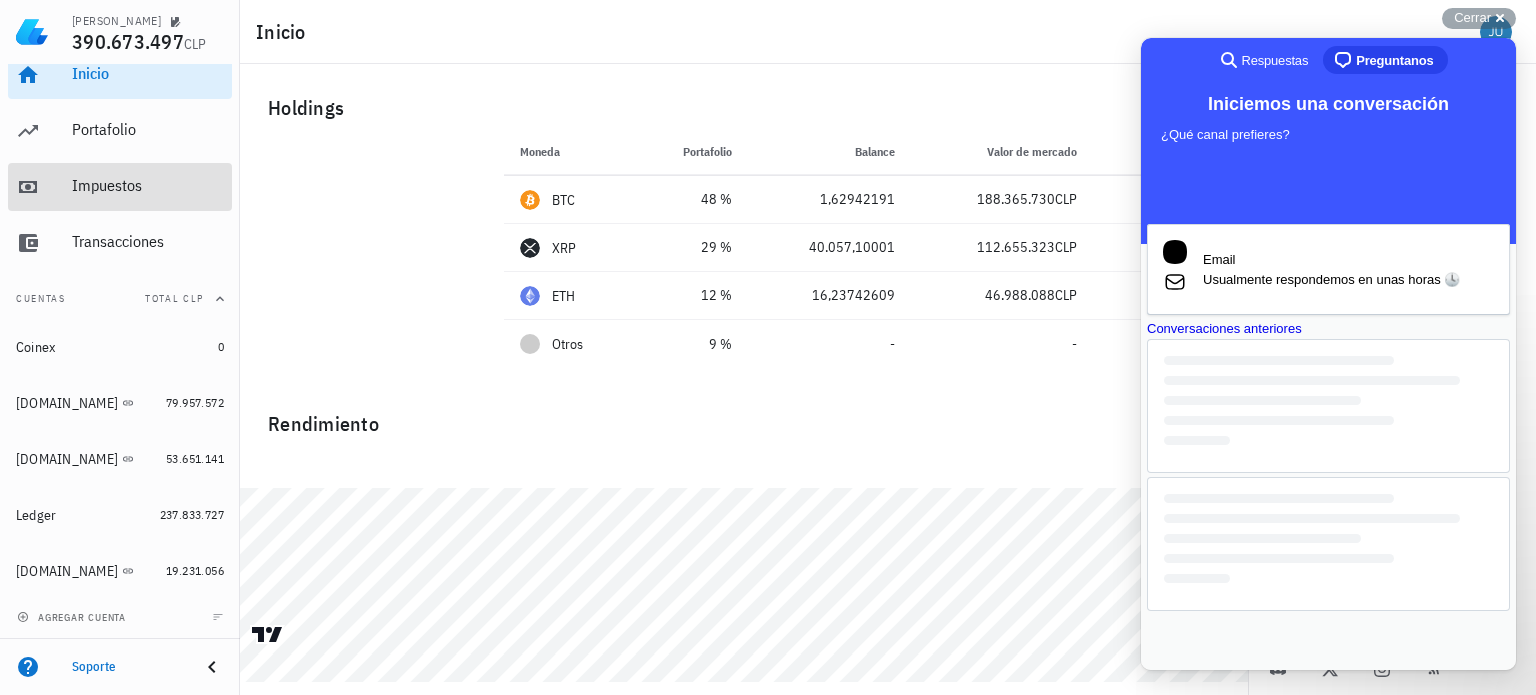 click on "Impuestos" at bounding box center [148, 185] 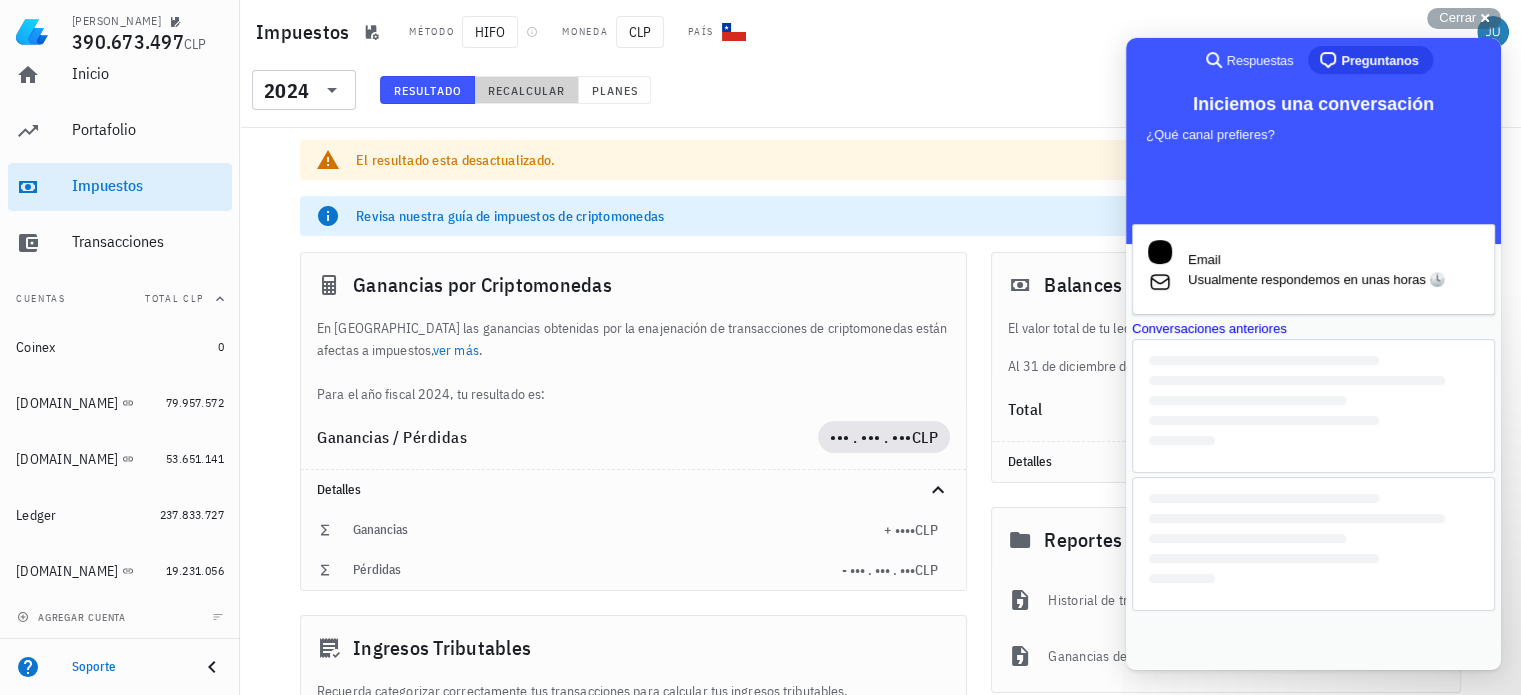 click on "Recalcular" at bounding box center (526, 90) 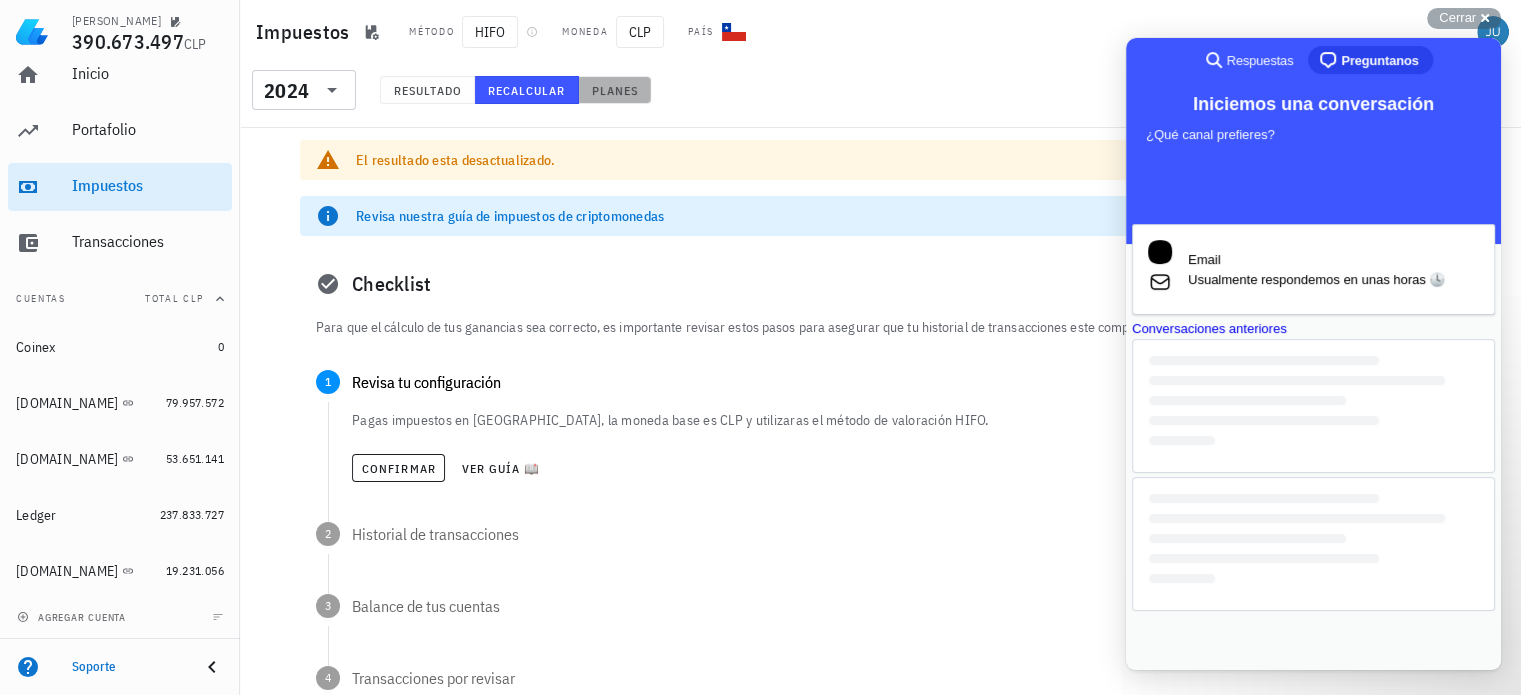click on "Planes" at bounding box center [615, 90] 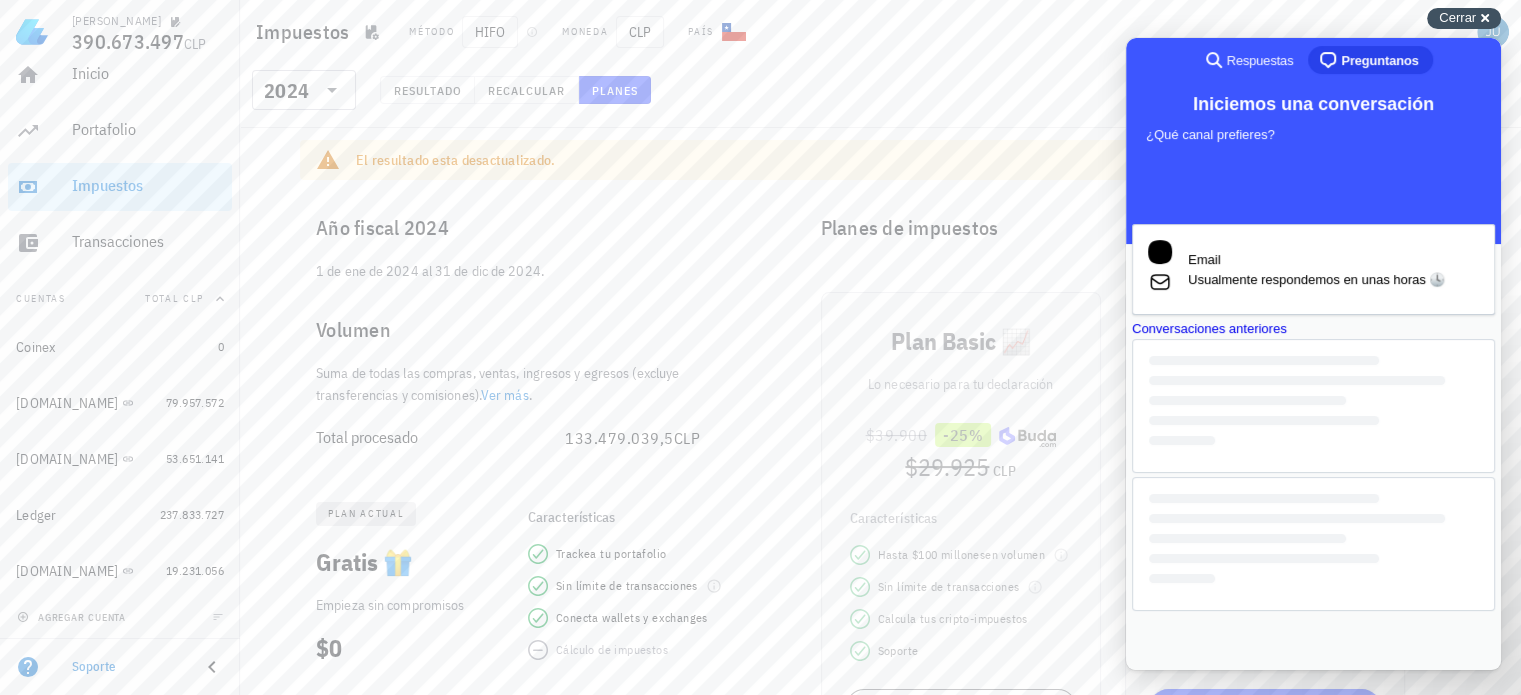 click on "Cerrar" at bounding box center (1457, 17) 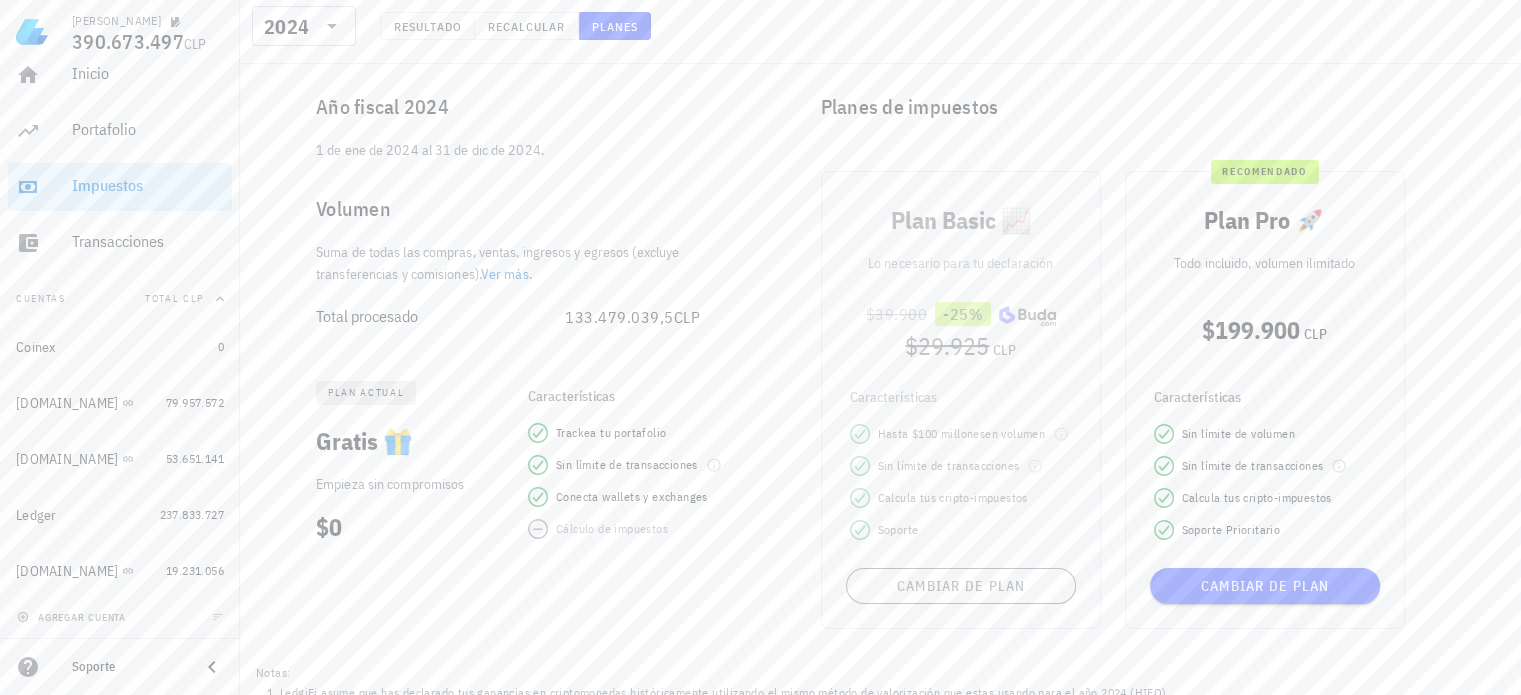 scroll, scrollTop: 194, scrollLeft: 0, axis: vertical 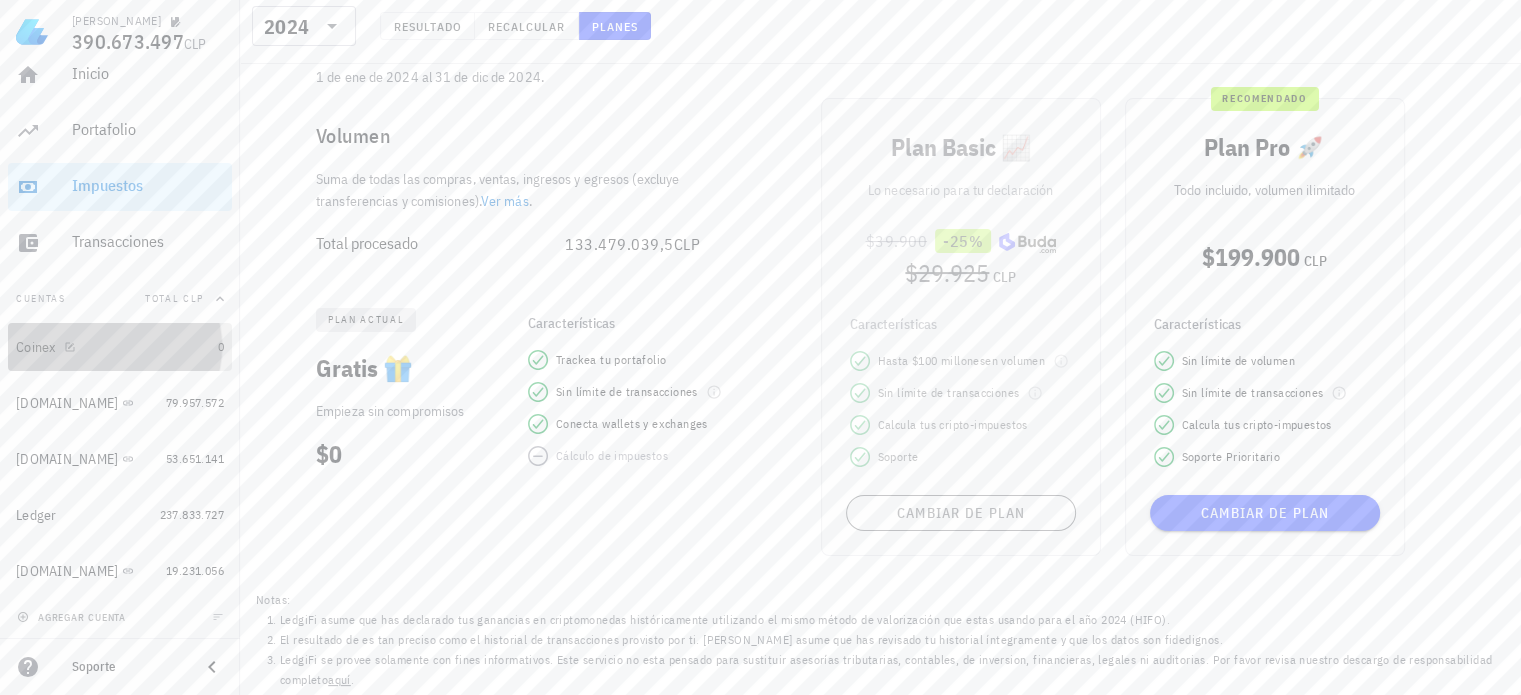 click on "Coinex" at bounding box center [113, 347] 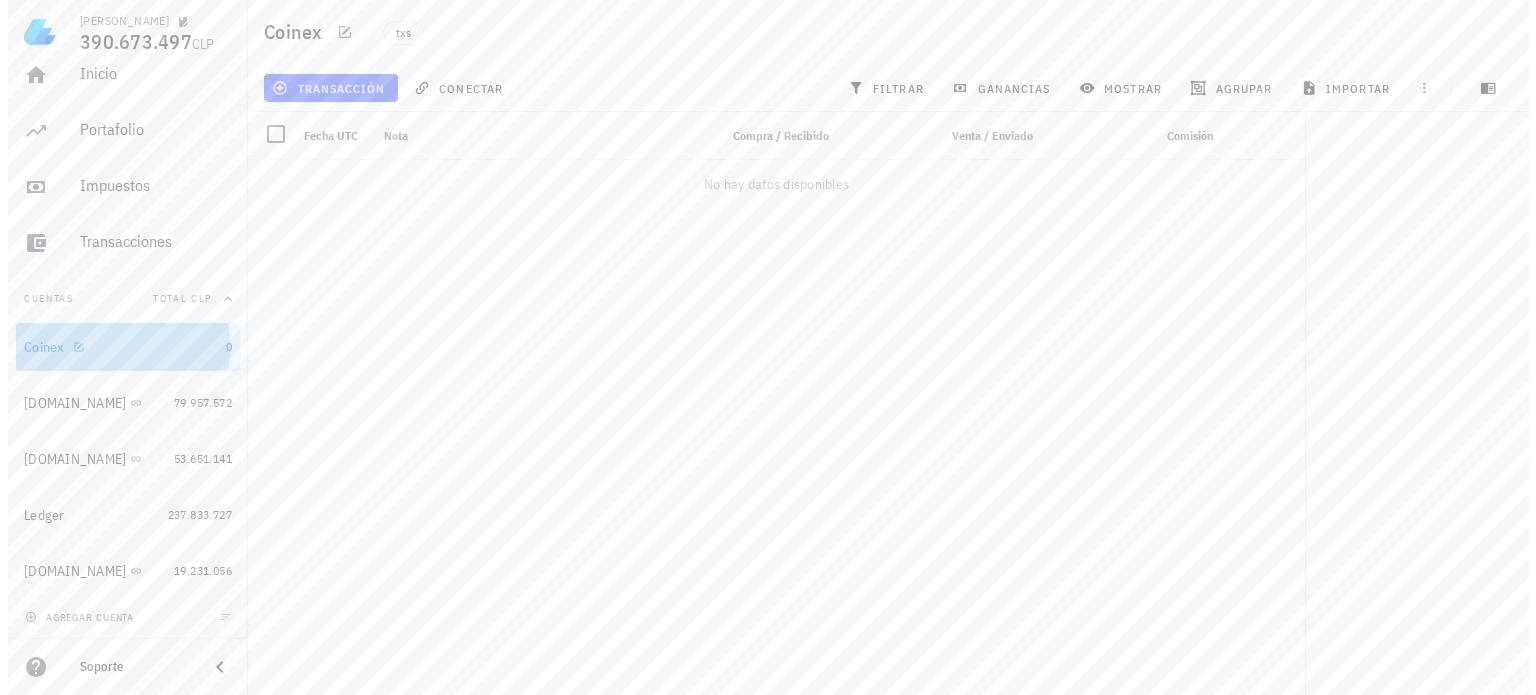 scroll, scrollTop: 0, scrollLeft: 0, axis: both 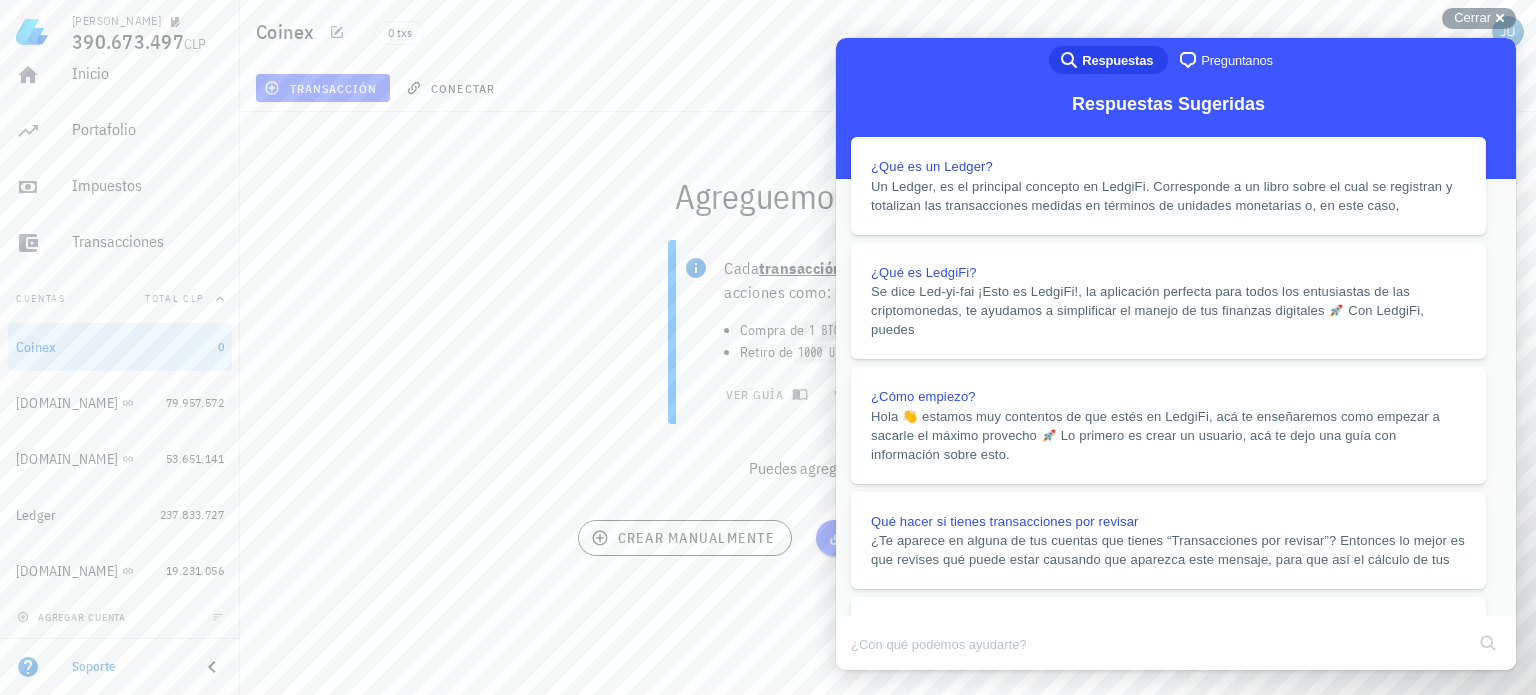 click on "¿Cómo agregar una Conexión?" at bounding box center [948, 1731] 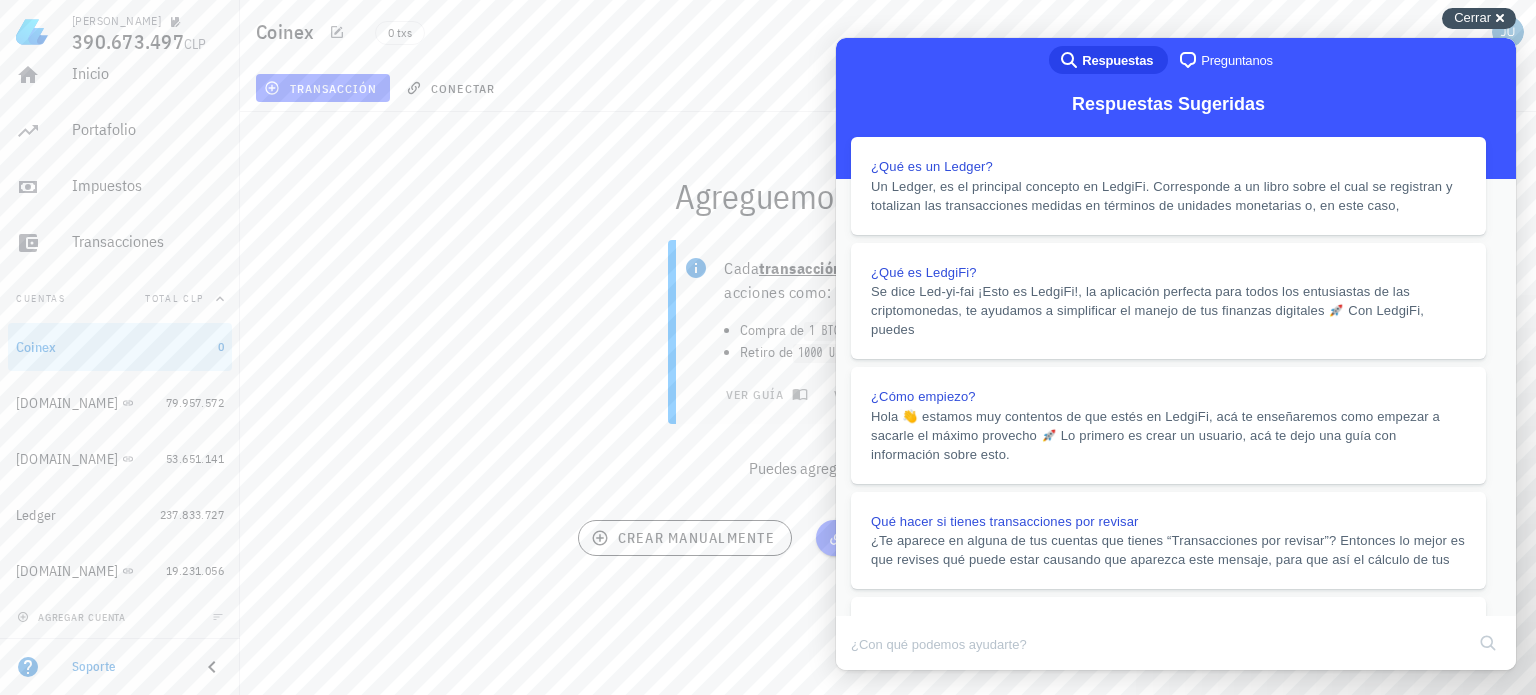 click on "Cerrar" at bounding box center [1472, 17] 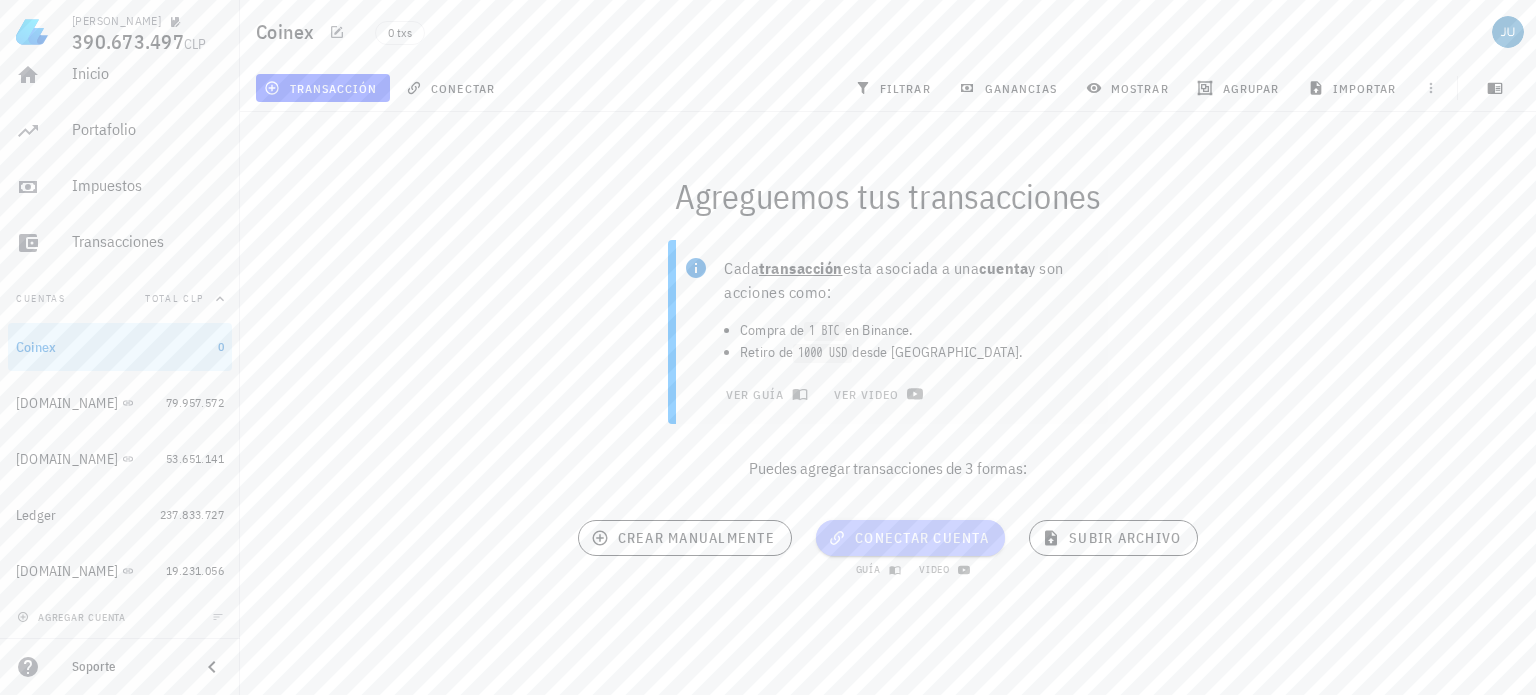 click on "conectar cuenta" at bounding box center [910, 538] 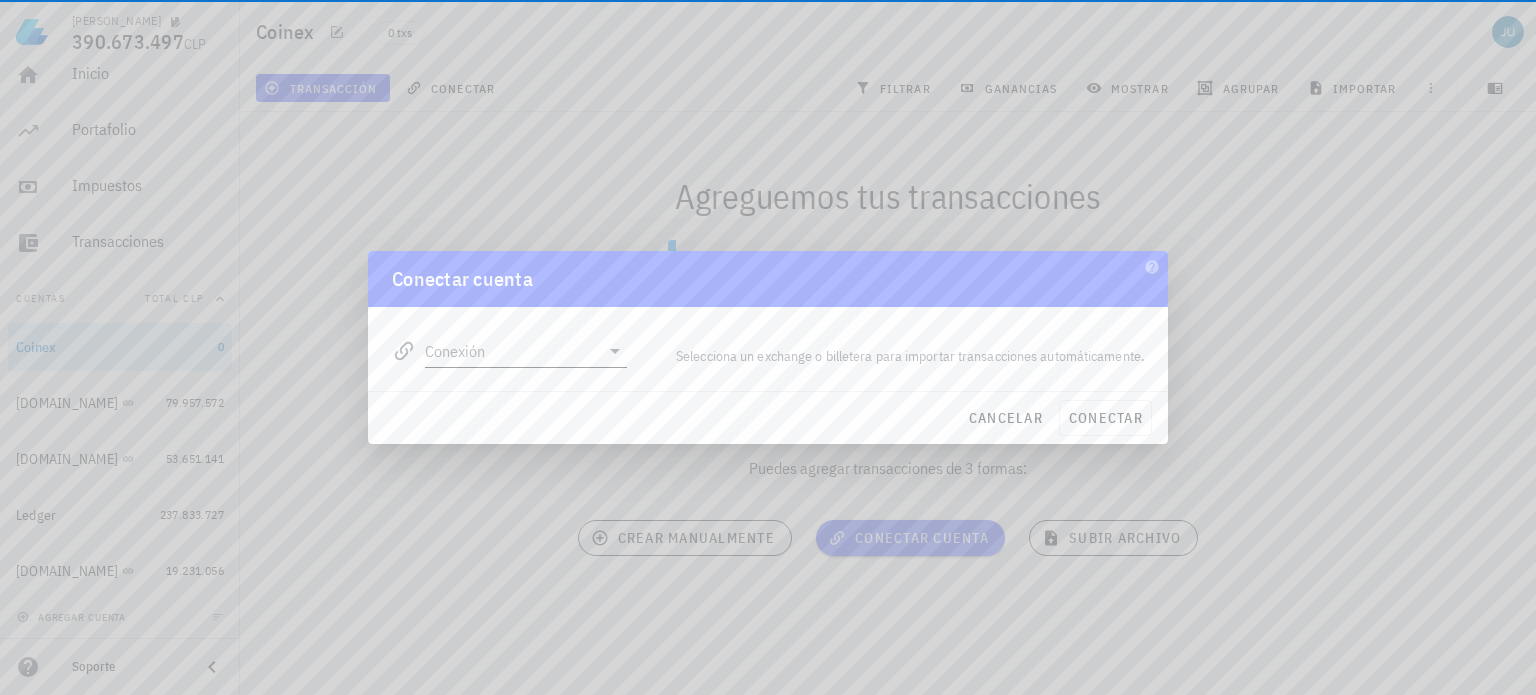click 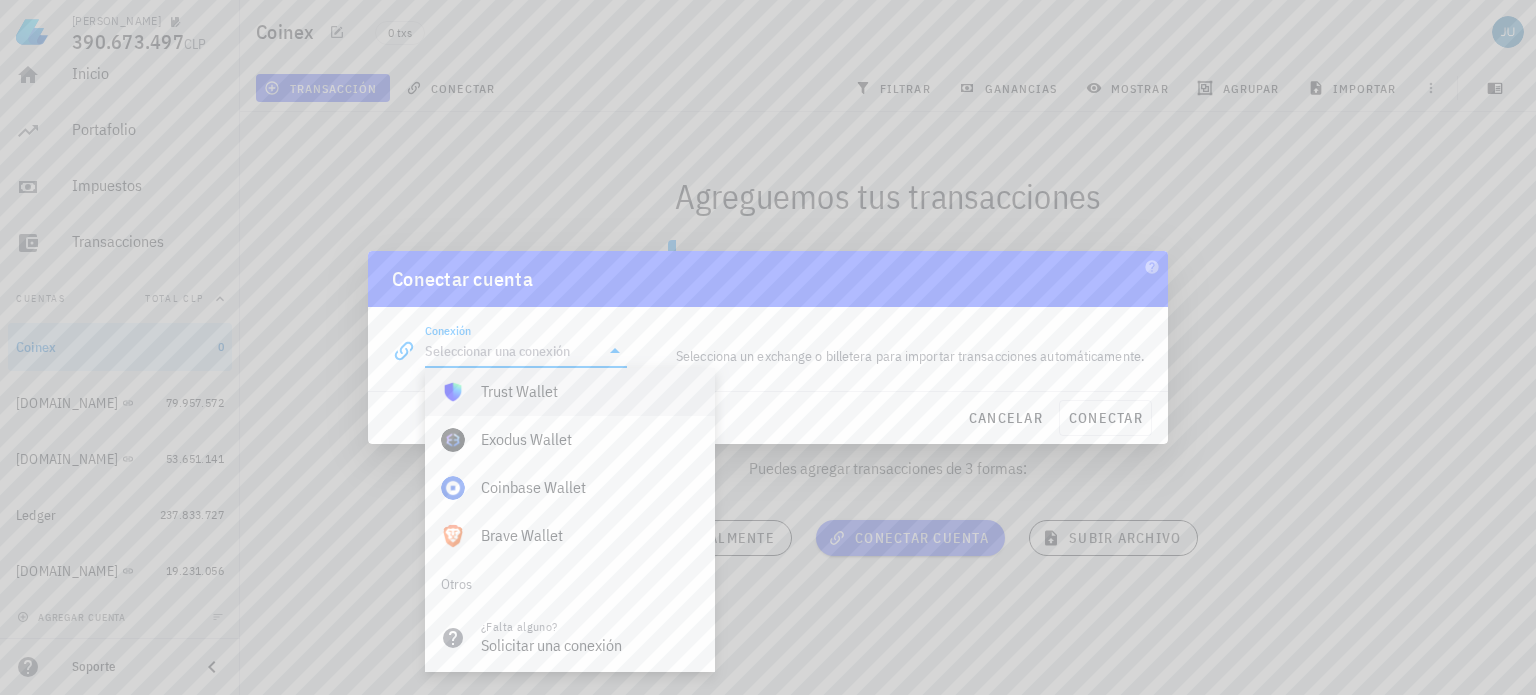 scroll, scrollTop: 1404, scrollLeft: 0, axis: vertical 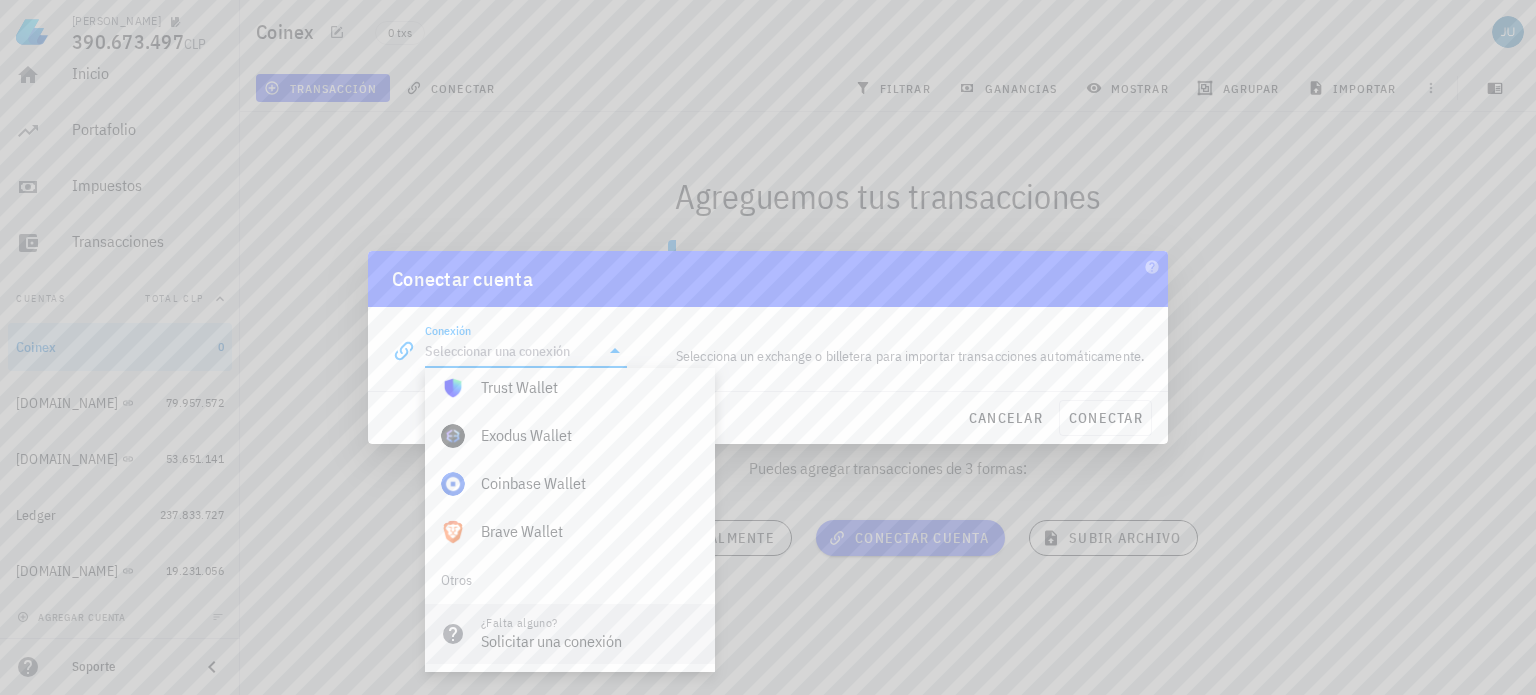 click on "Solicitar una conexión" at bounding box center (590, 641) 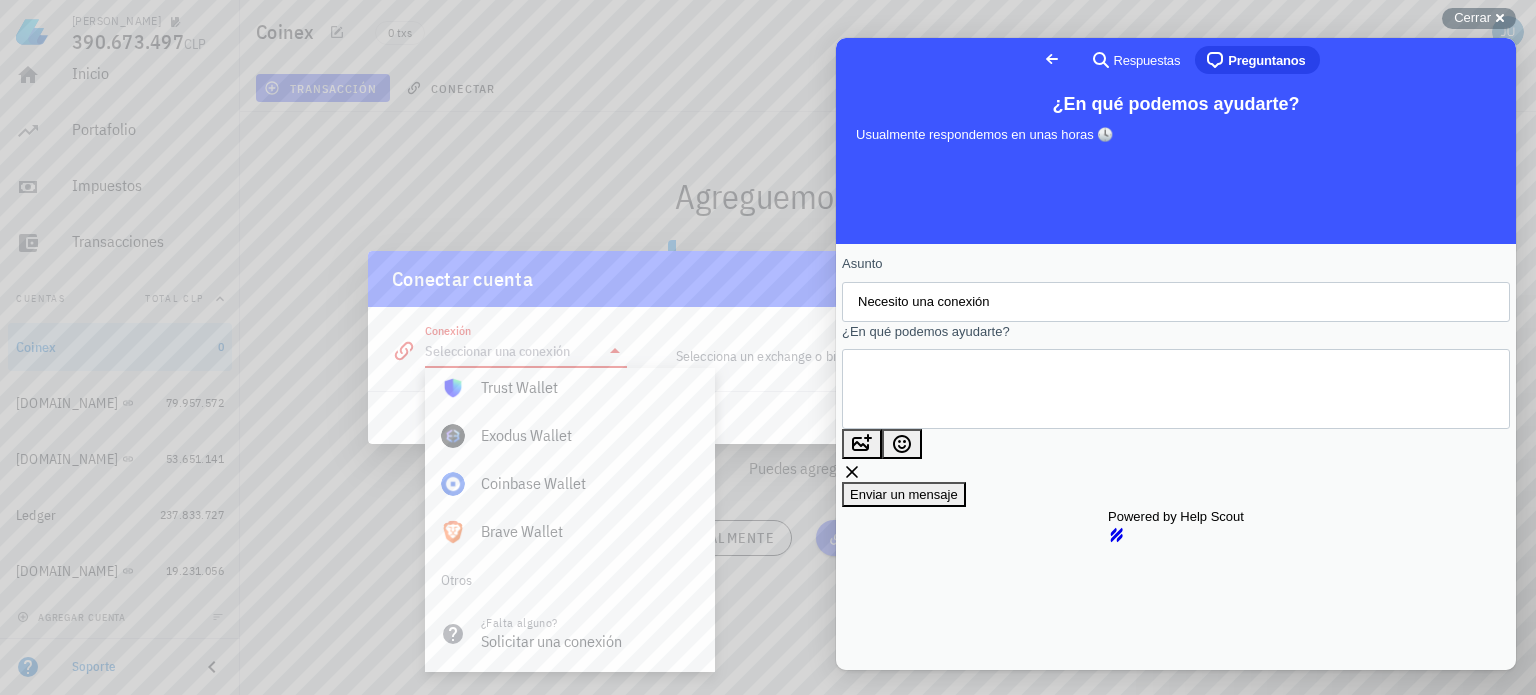 click on "¿En qué podemos ayudarte?" at bounding box center [948, 389] 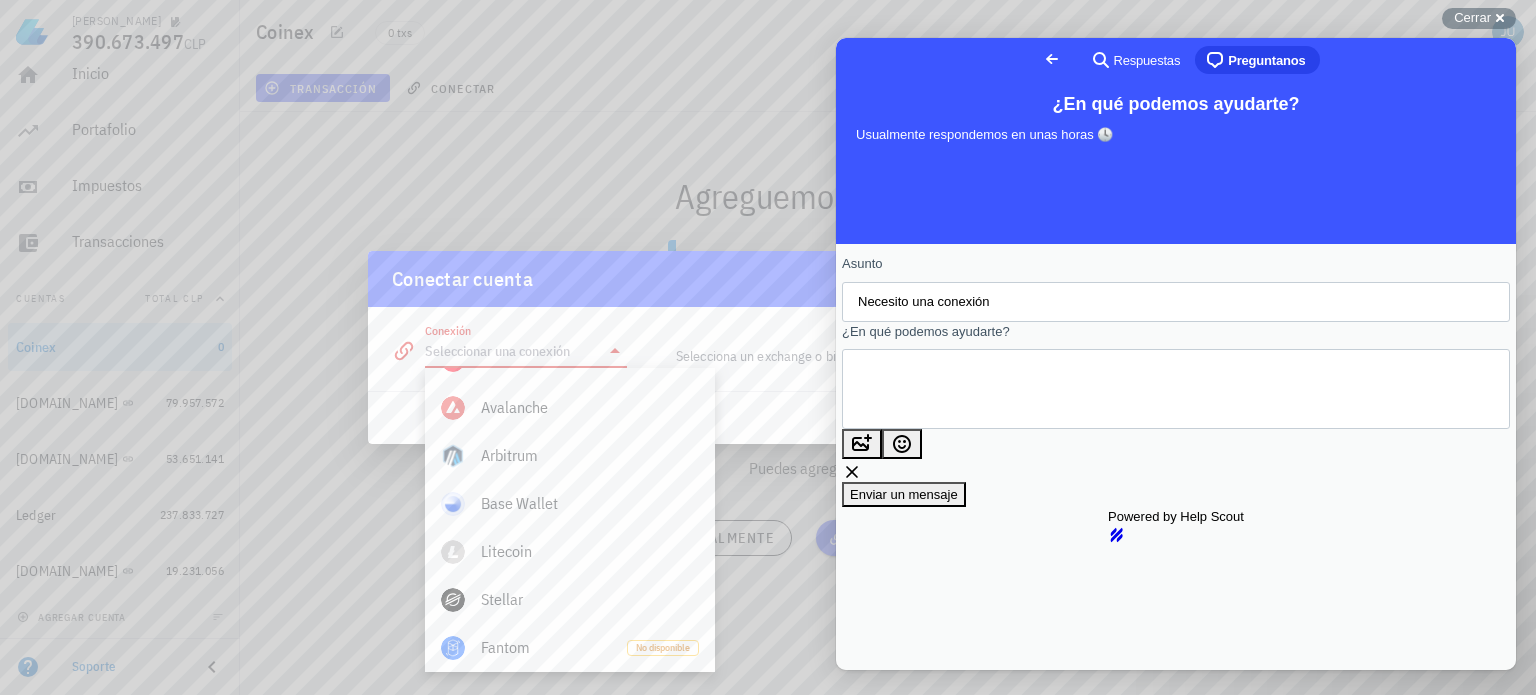 scroll, scrollTop: 1404, scrollLeft: 0, axis: vertical 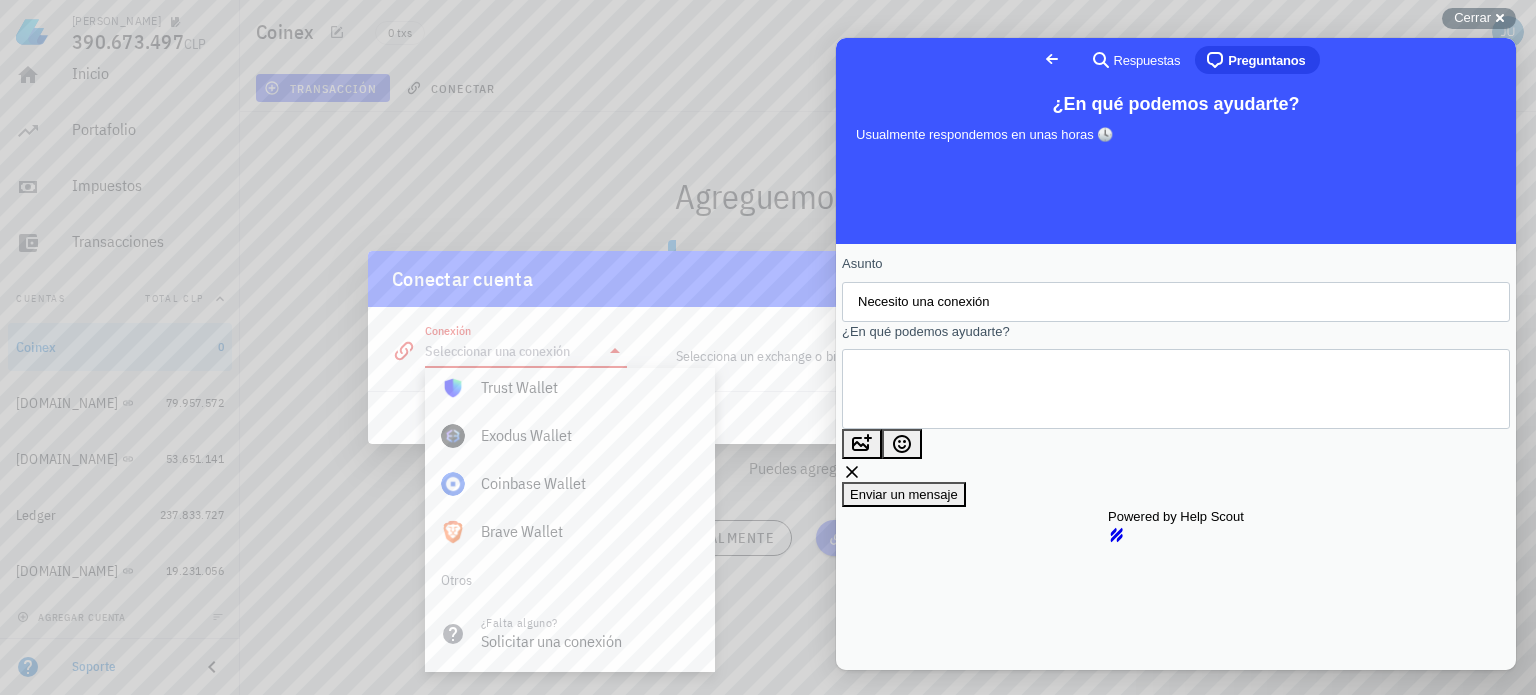 type on "Necesito una conexion con el exchange Coinex" 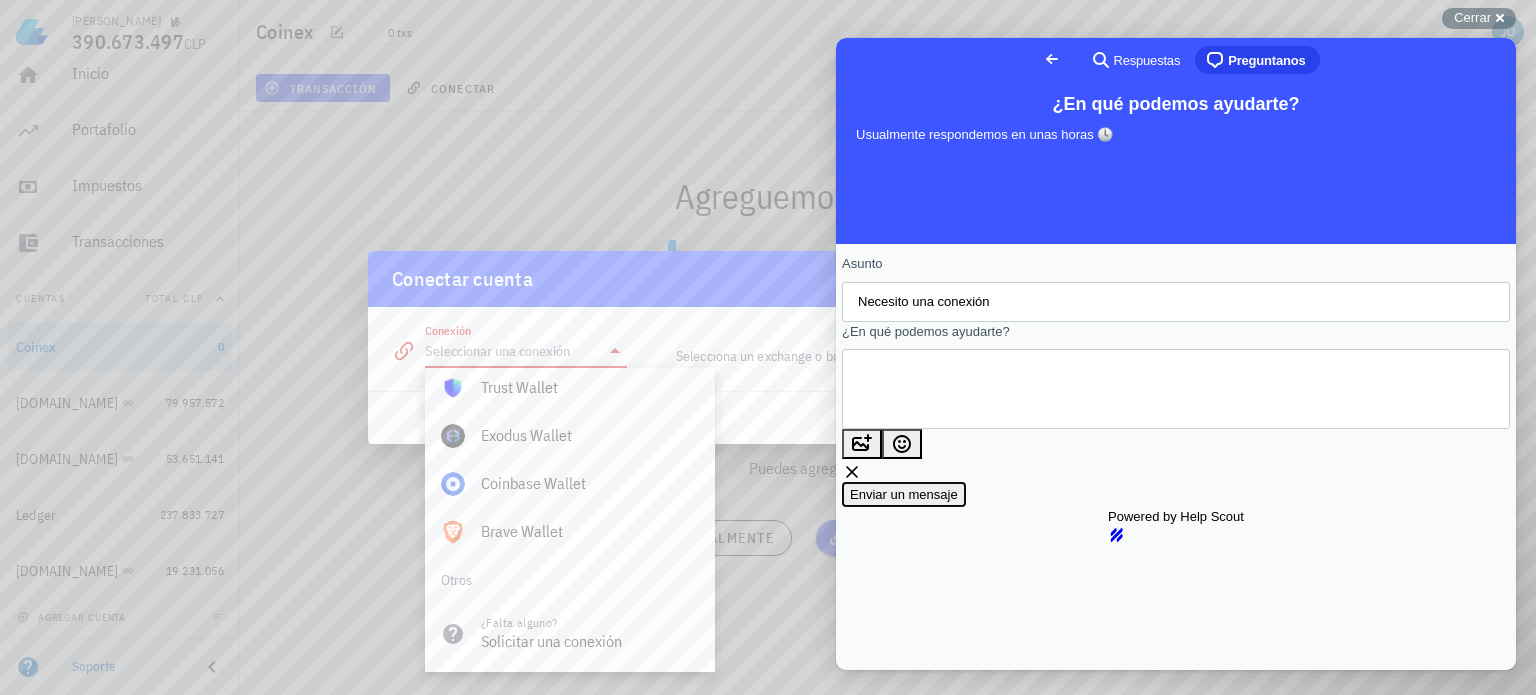 click on "Enviar un mensaje" at bounding box center [904, 494] 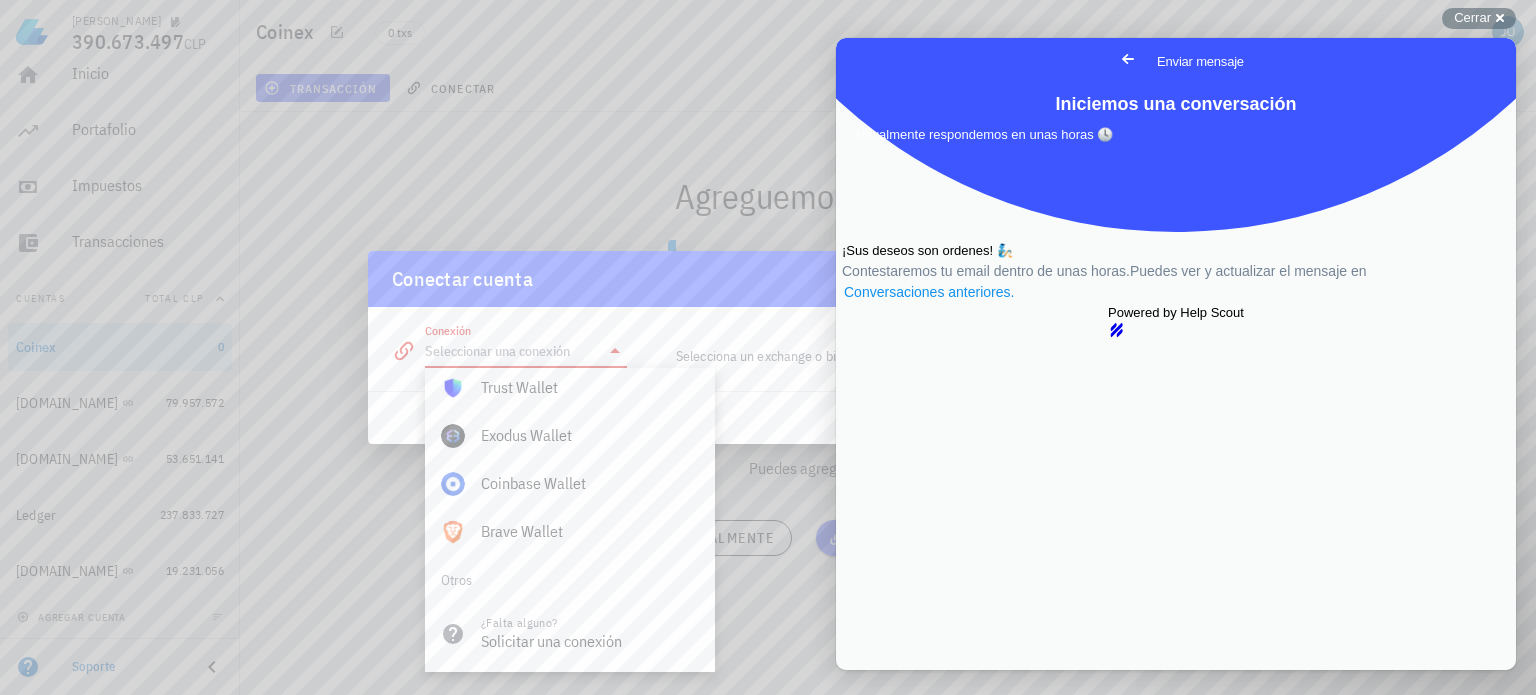 click on "Conversaciones anteriores ." at bounding box center [929, 292] 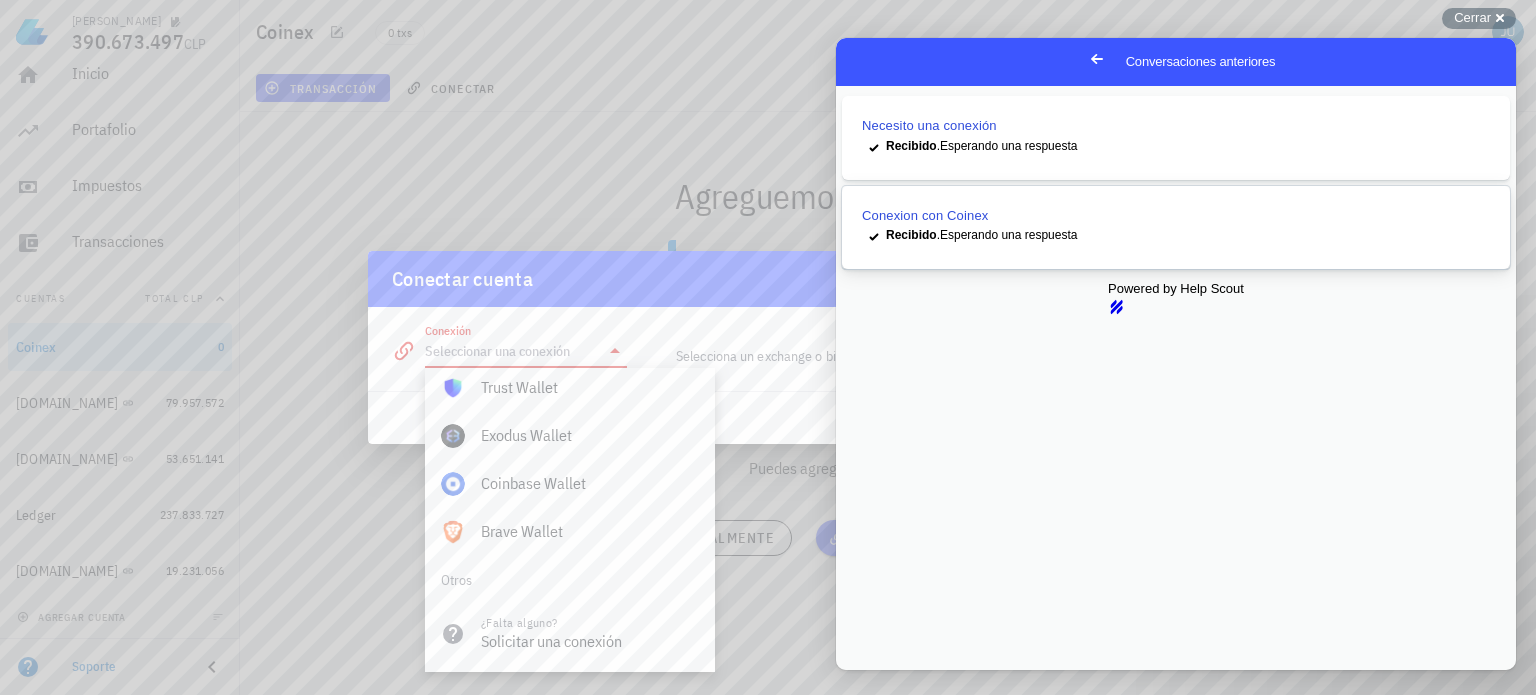 click on "Recibido .  Esperando una respuesta" at bounding box center (1188, 235) 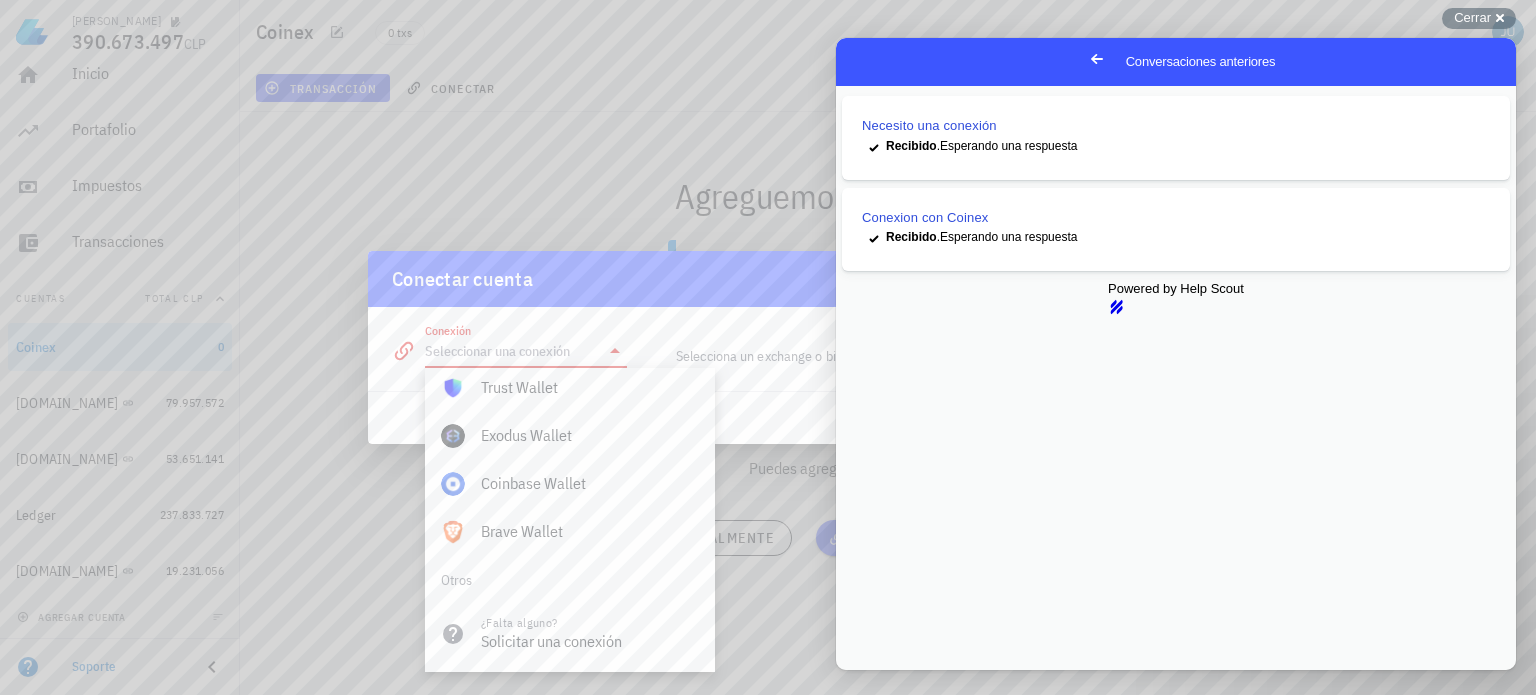 click at bounding box center (768, 347) 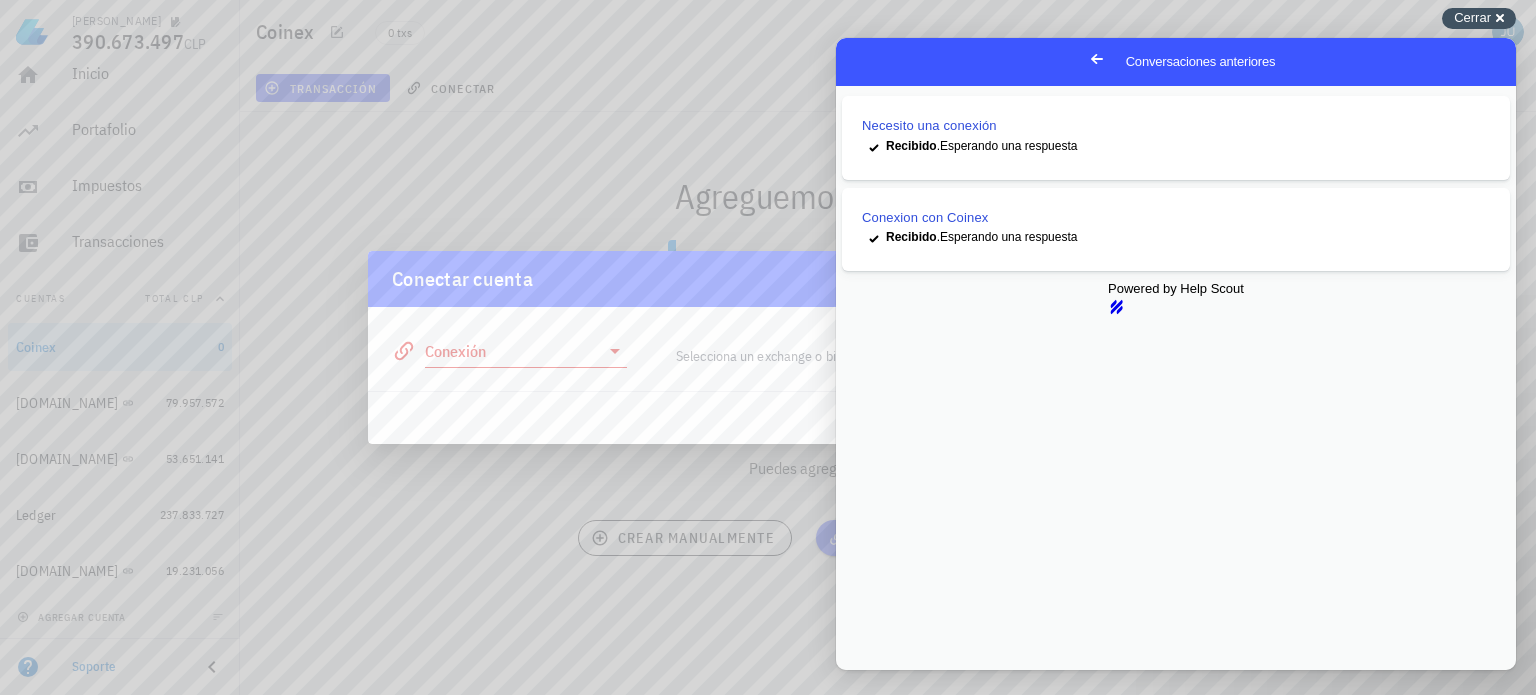 click on "Cerrar" at bounding box center [1472, 17] 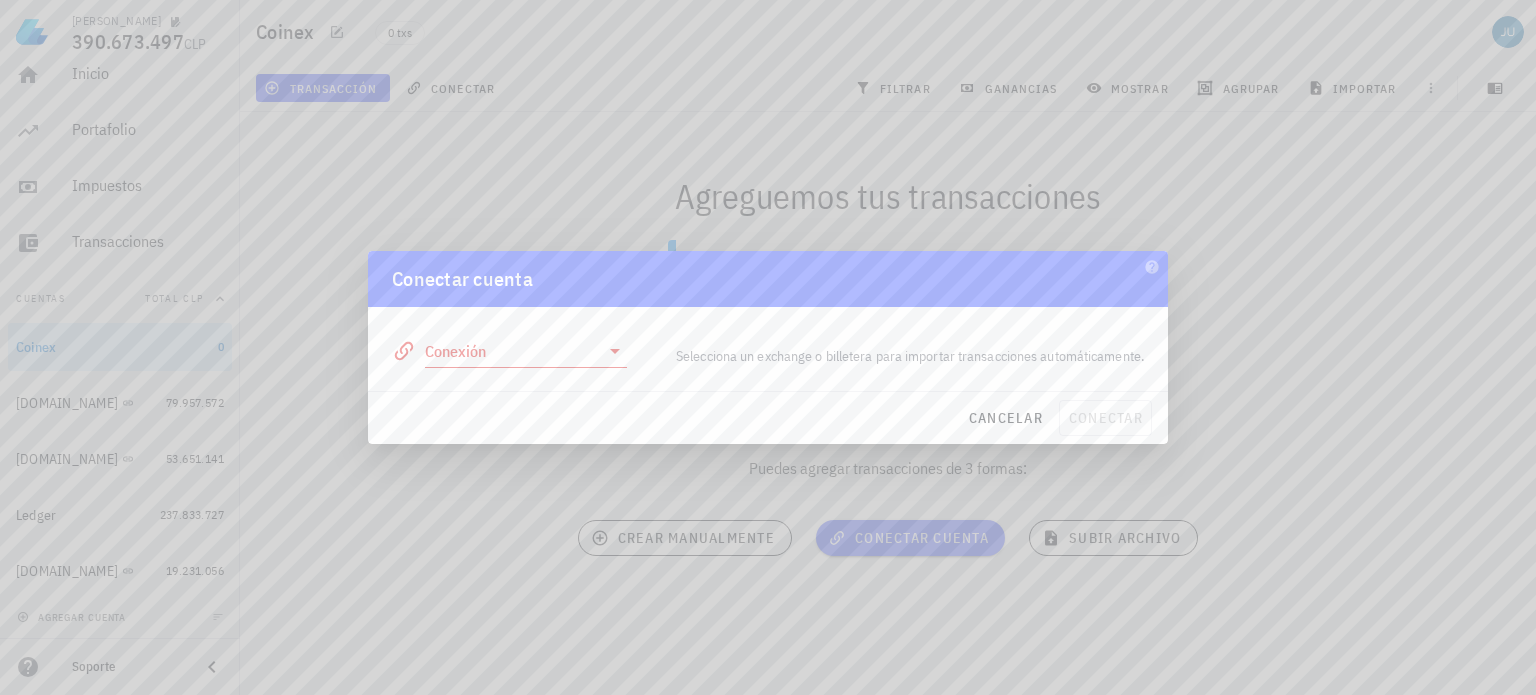 click 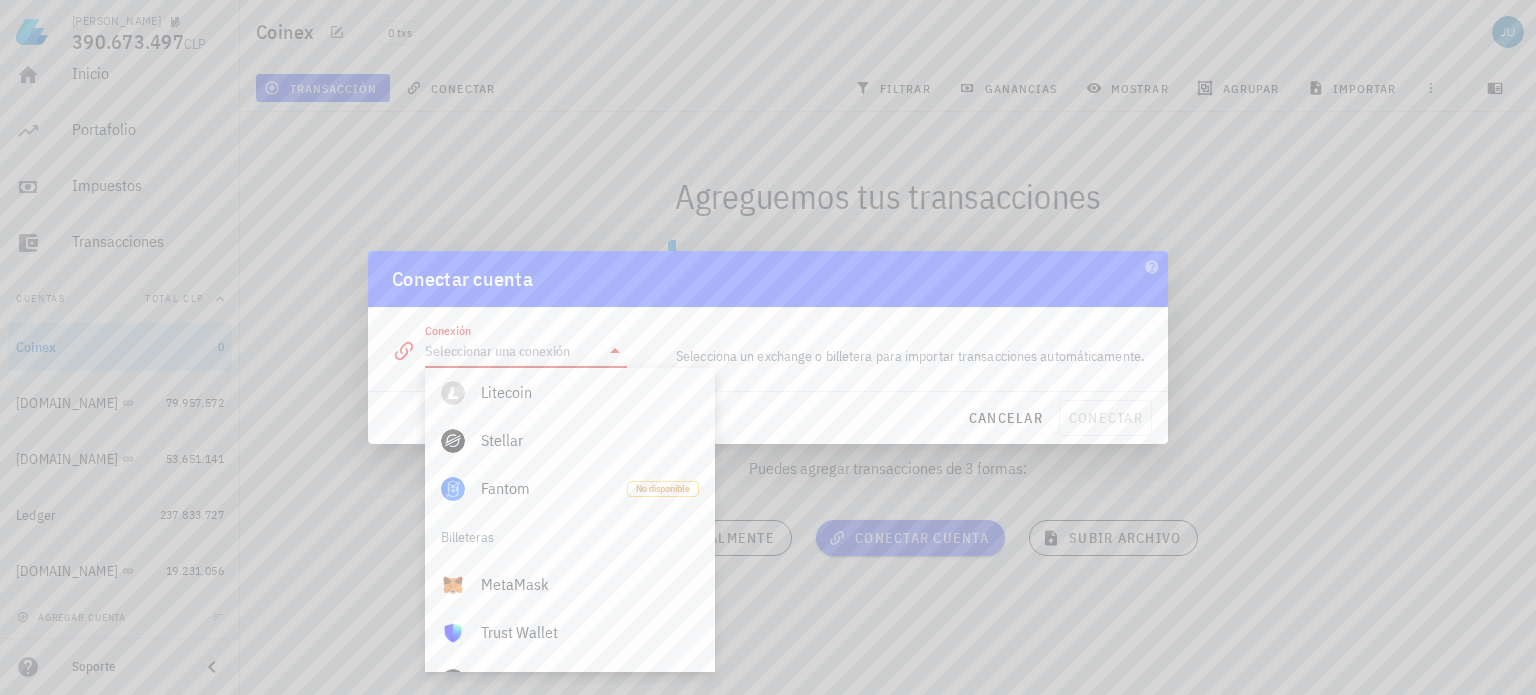 scroll, scrollTop: 1204, scrollLeft: 0, axis: vertical 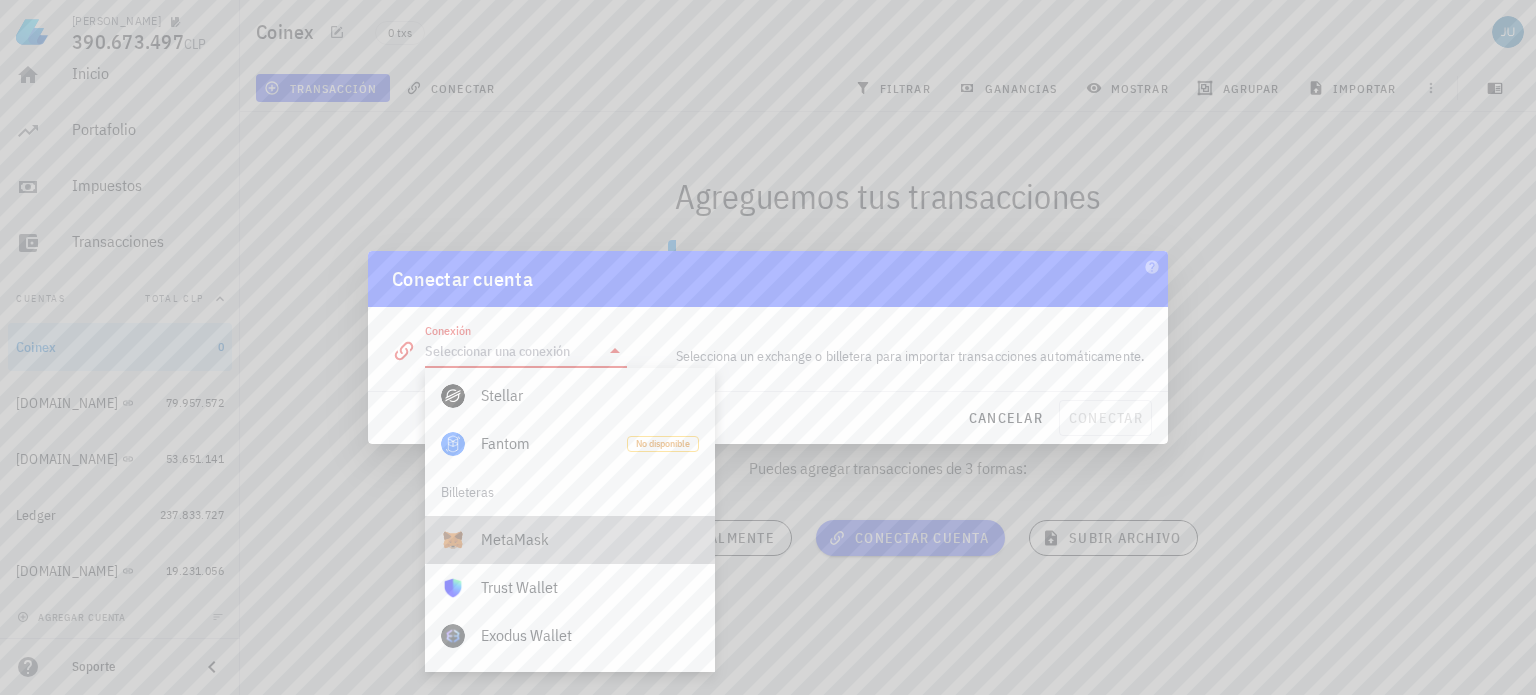 click on "MetaMask" at bounding box center (590, 539) 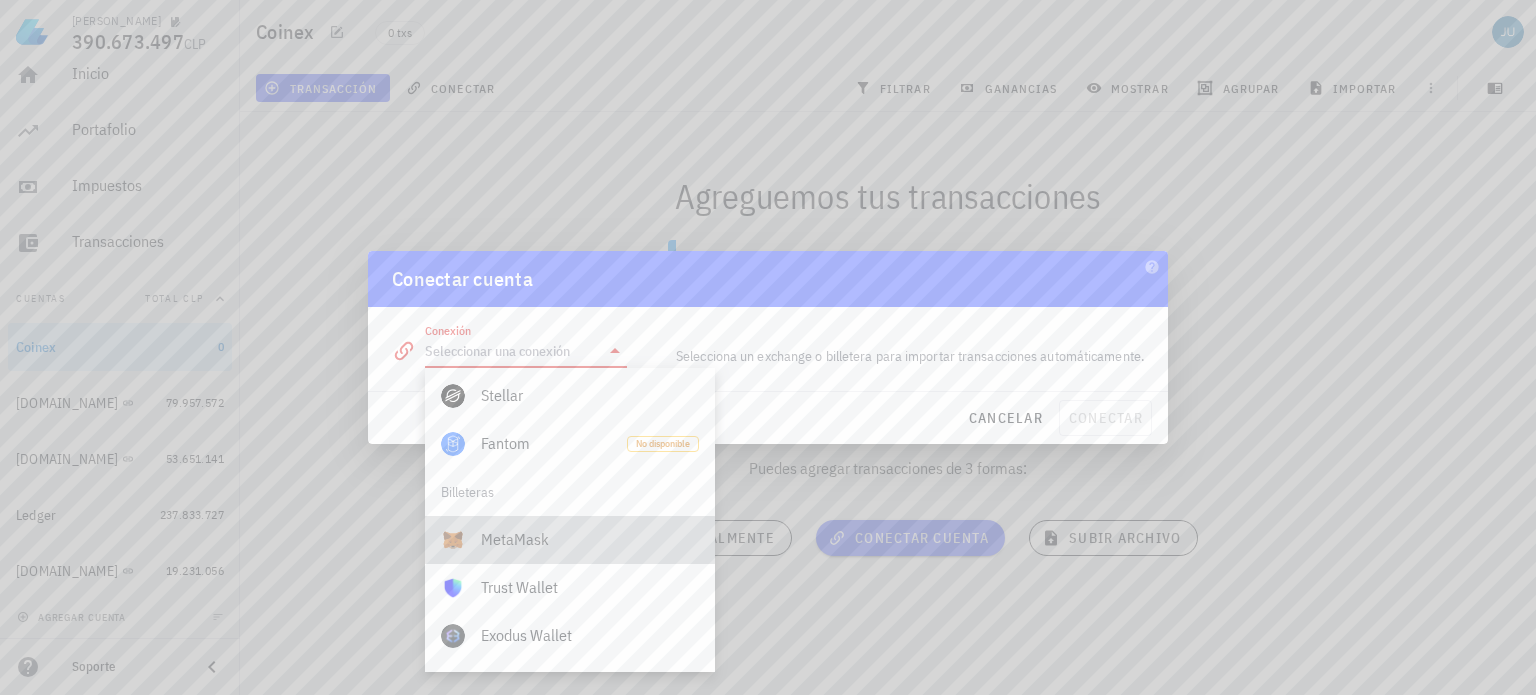 type on "MetaMask" 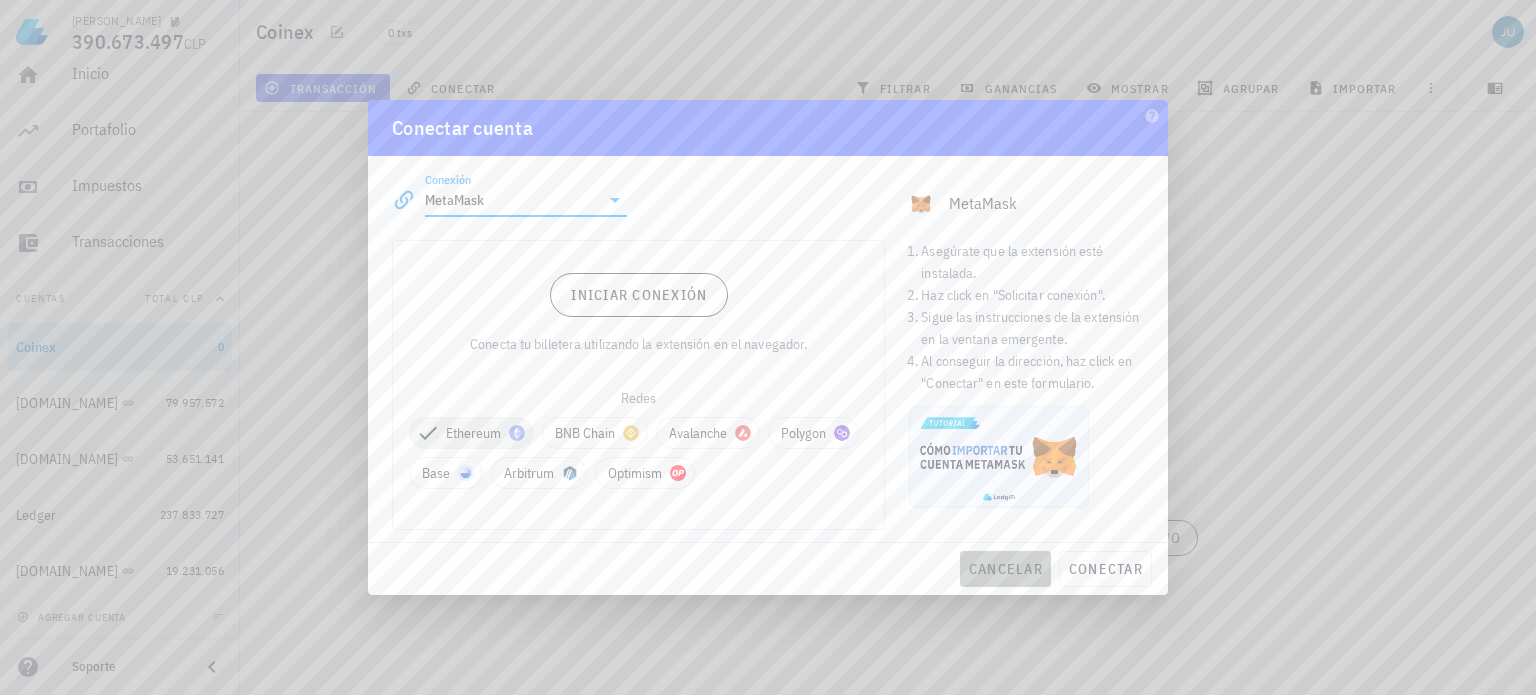 click on "cancelar" at bounding box center (1005, 569) 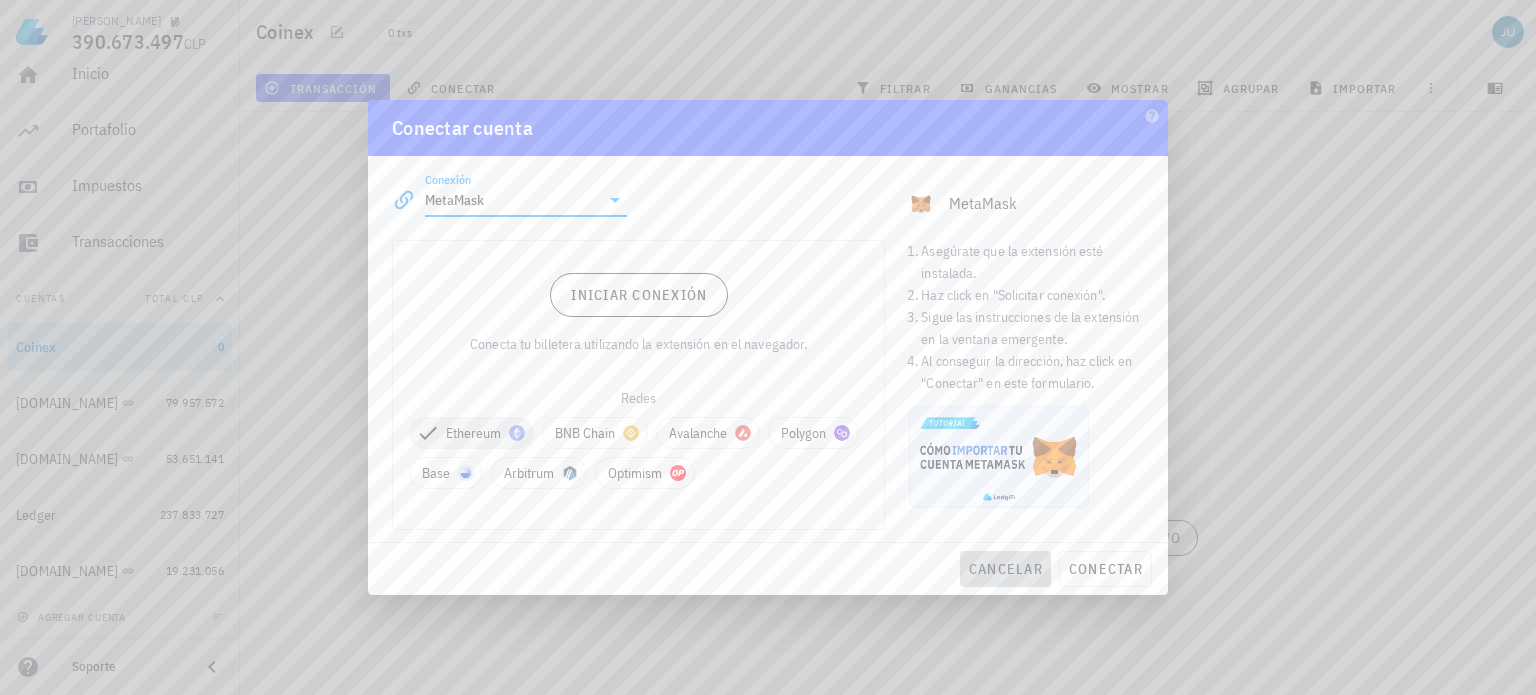 type 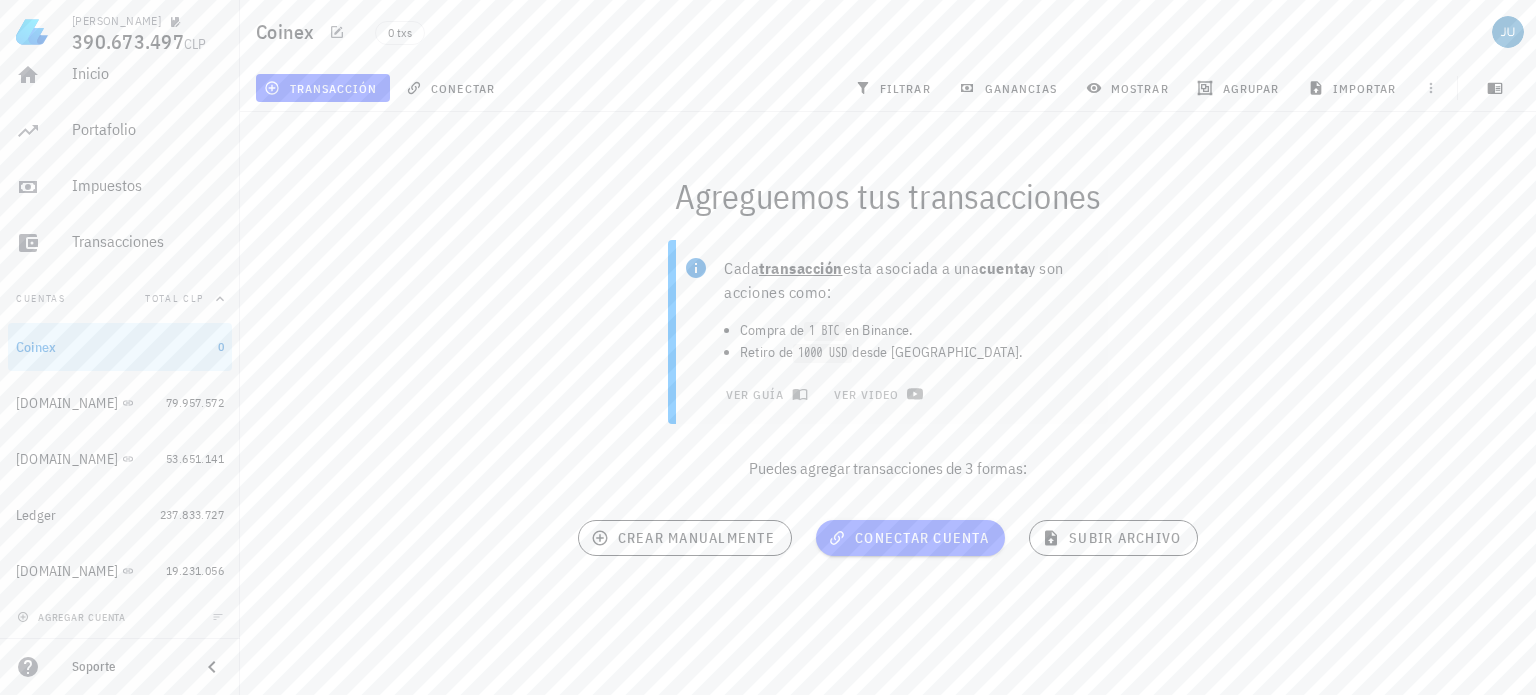 click on "Cada  transacción  esta asociada a una  cuenta  y son acciones como:
Compra de  1 BTC  en Binance.   Retiro de  1000 USD  desde [GEOGRAPHIC_DATA].
ver guía
ver video
Puedes agregar transacciones de 3 formas:" at bounding box center [888, 368] 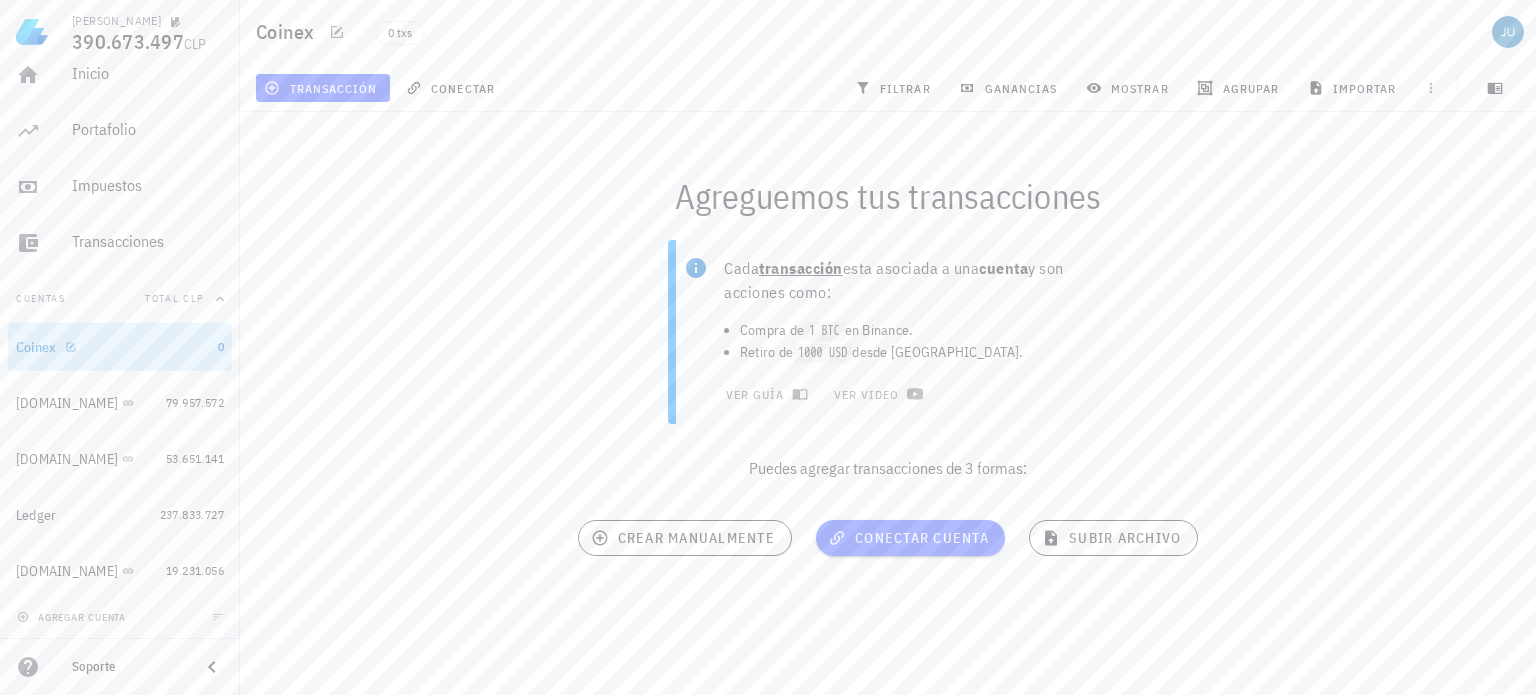 drag, startPoint x: 46, startPoint y: 341, endPoint x: 32, endPoint y: 351, distance: 17.20465 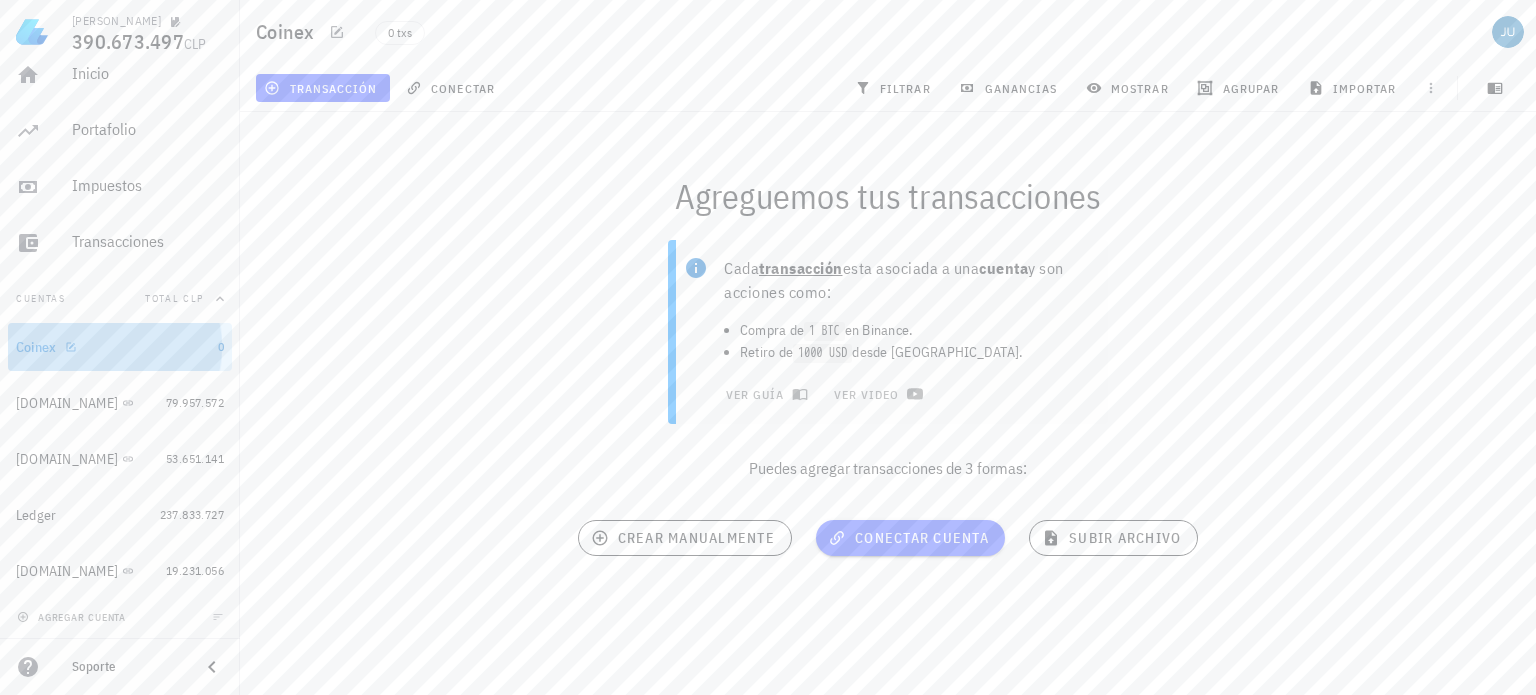 click on "Coinex" at bounding box center (113, 347) 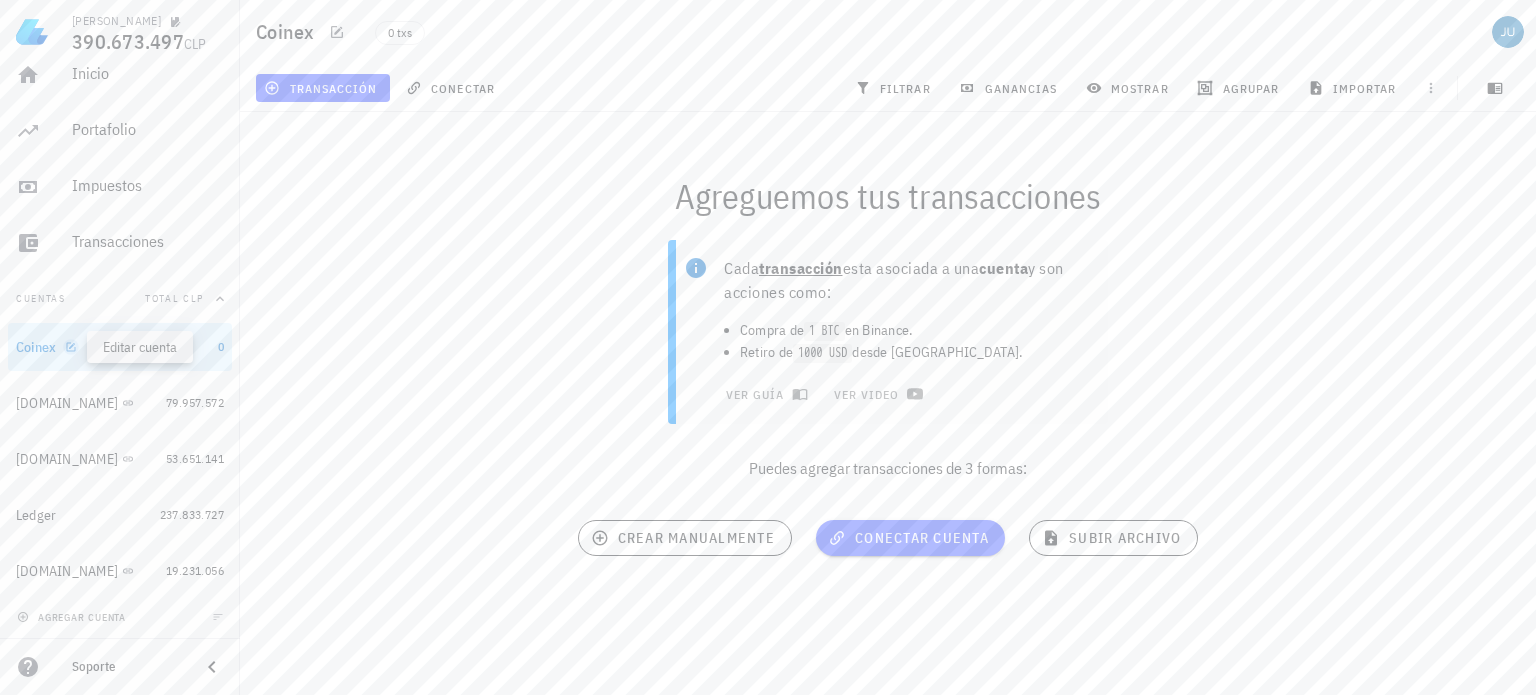 click 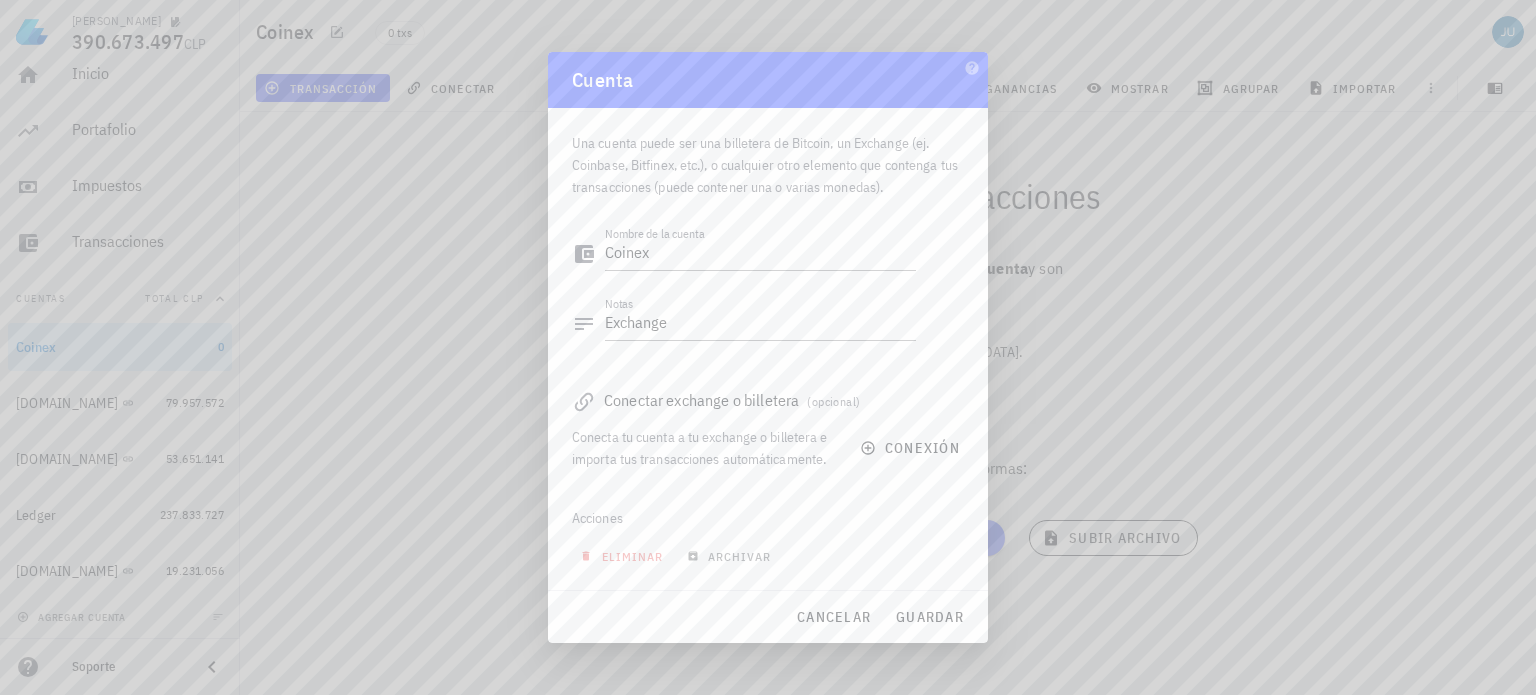 click at bounding box center [768, 347] 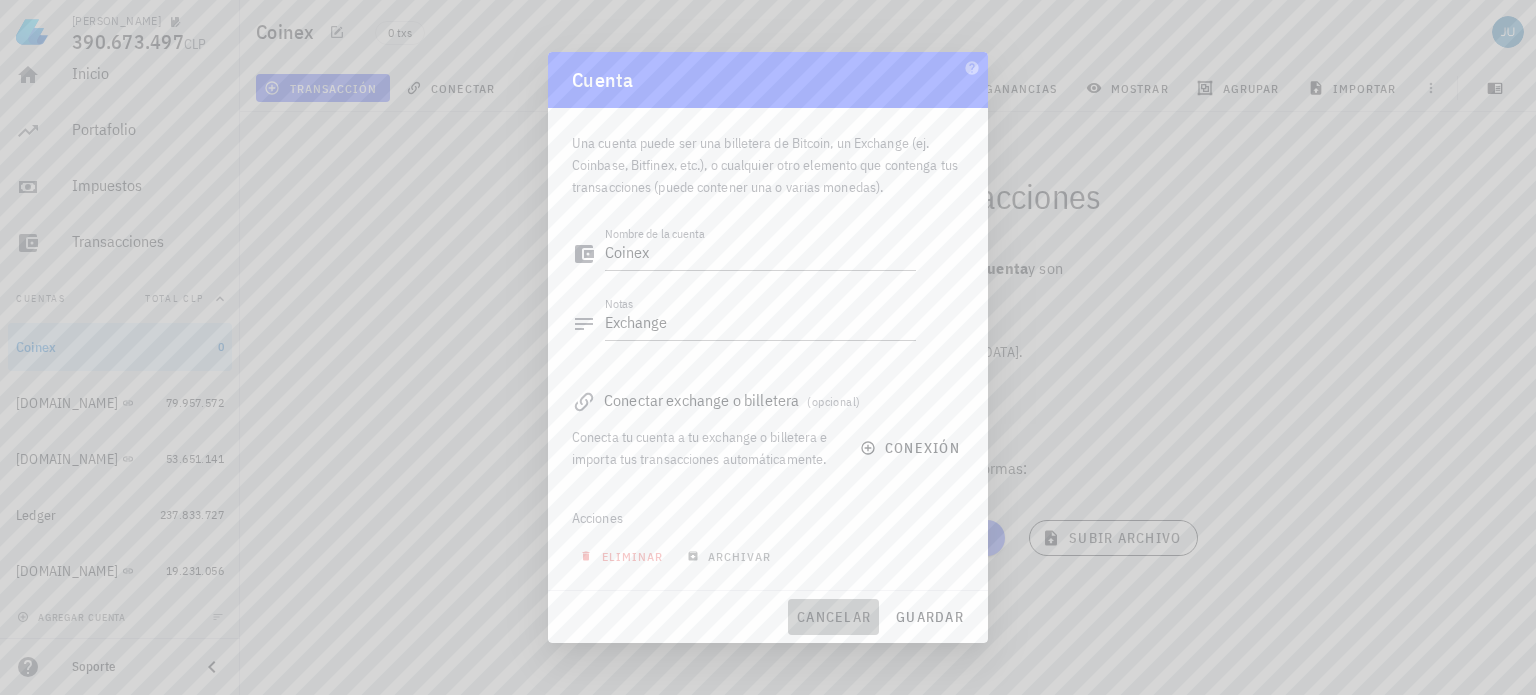 click on "cancelar" at bounding box center [833, 617] 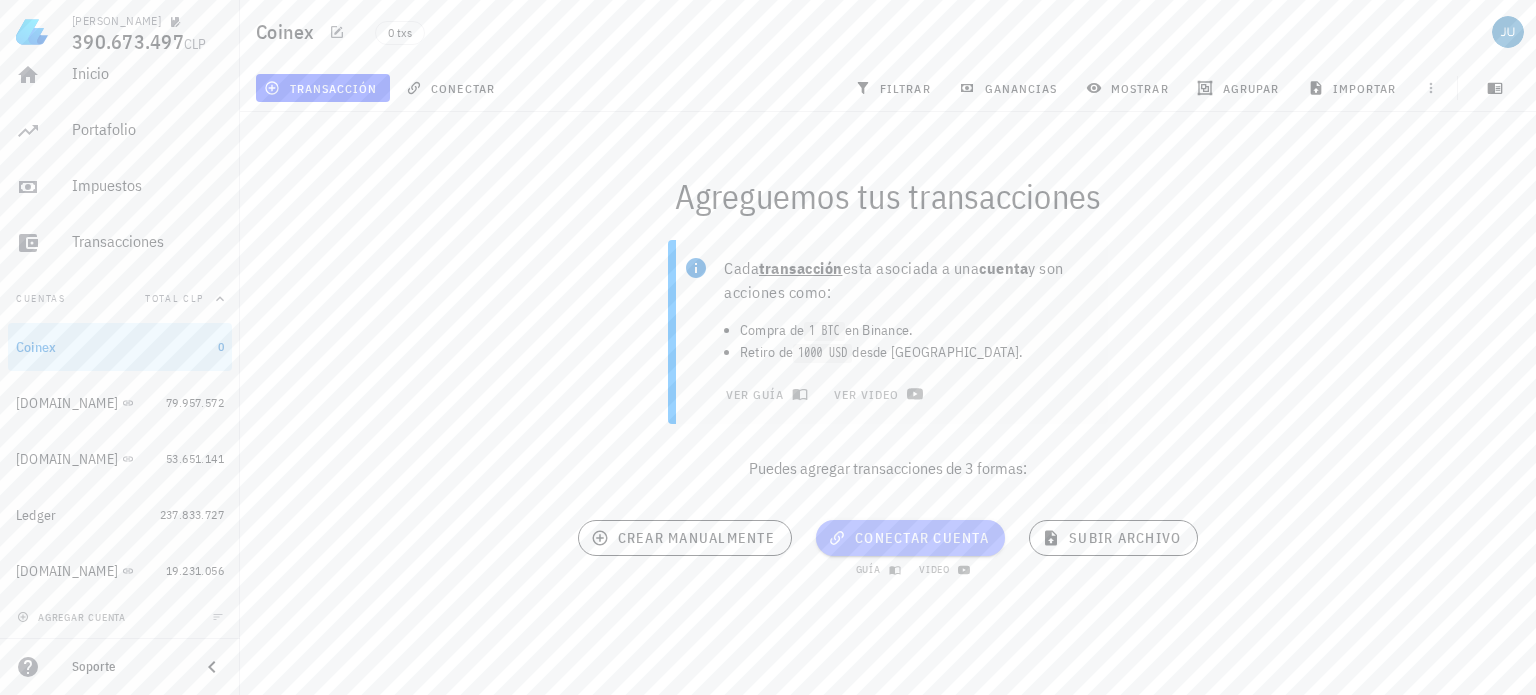 click on "conectar cuenta" at bounding box center [910, 538] 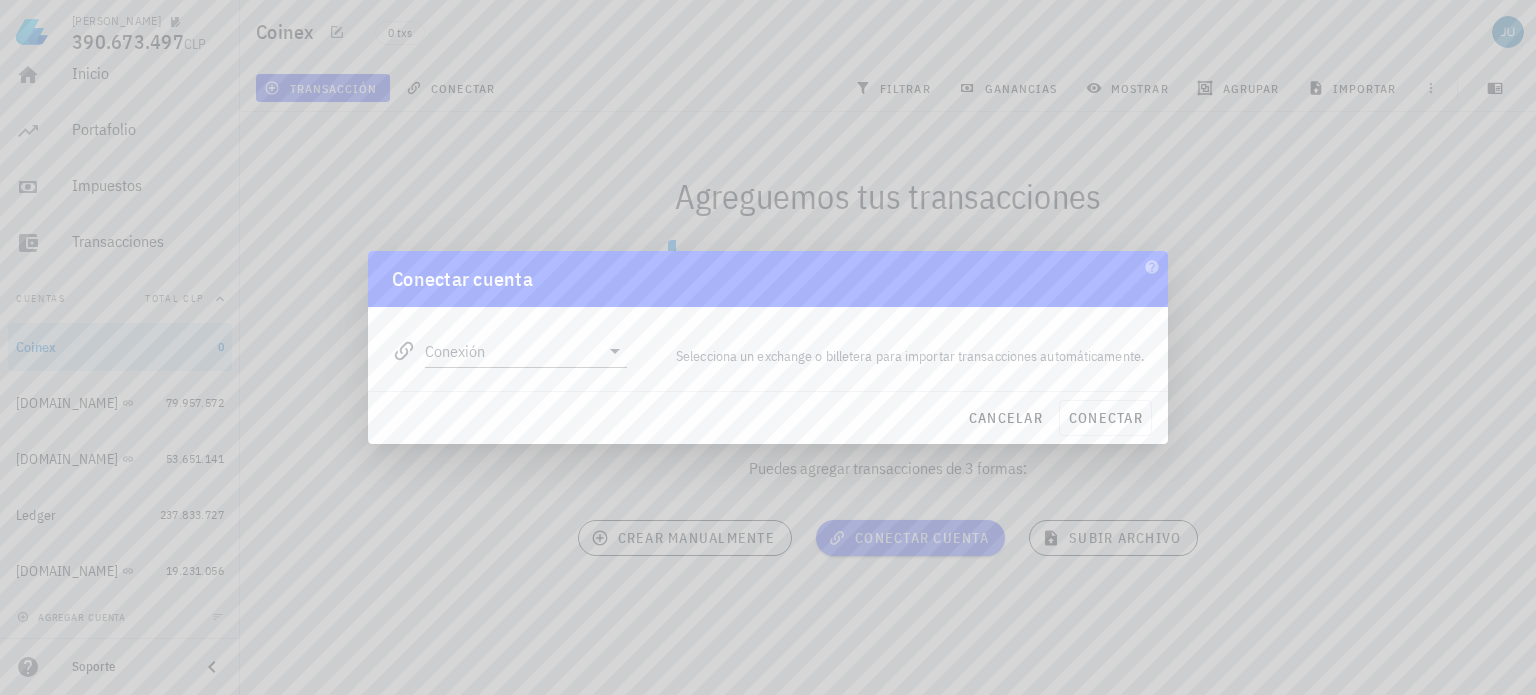 click at bounding box center [768, 347] 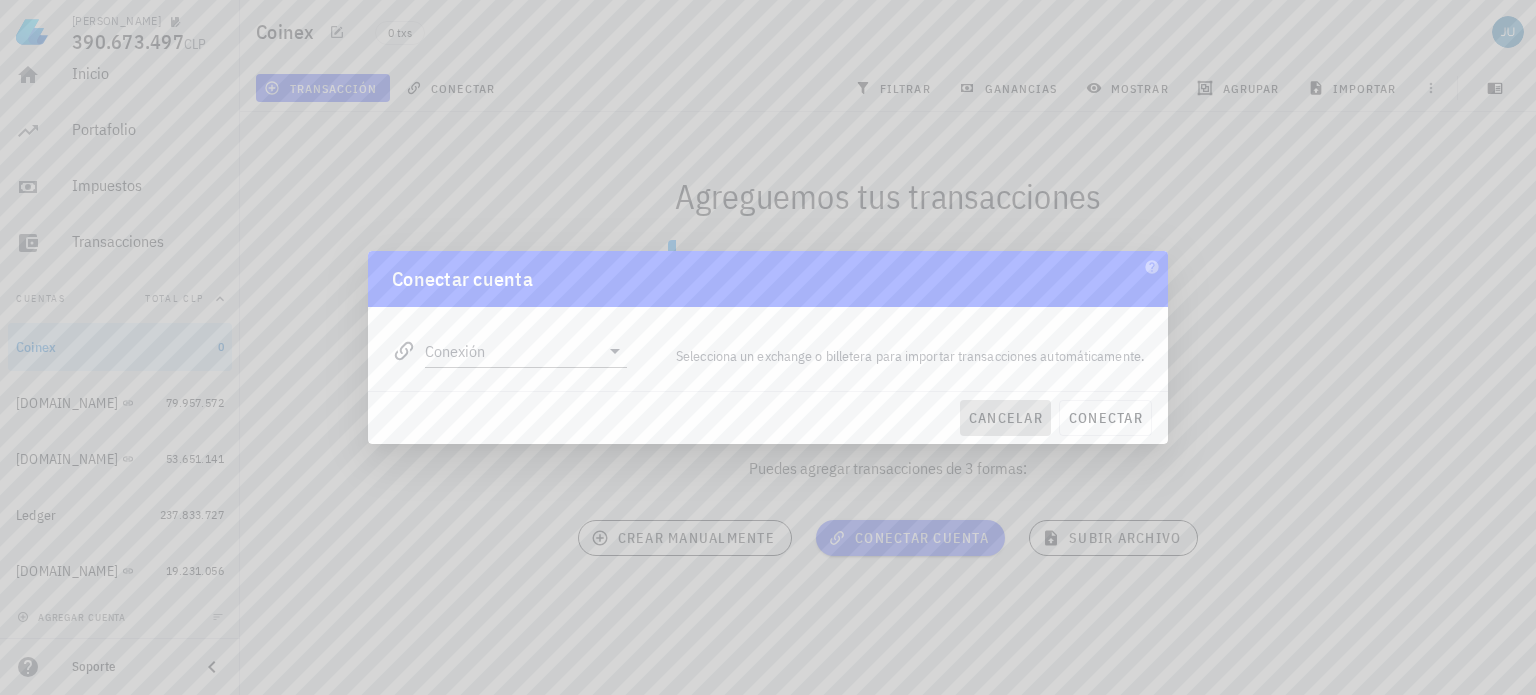 click on "cancelar" at bounding box center (1005, 418) 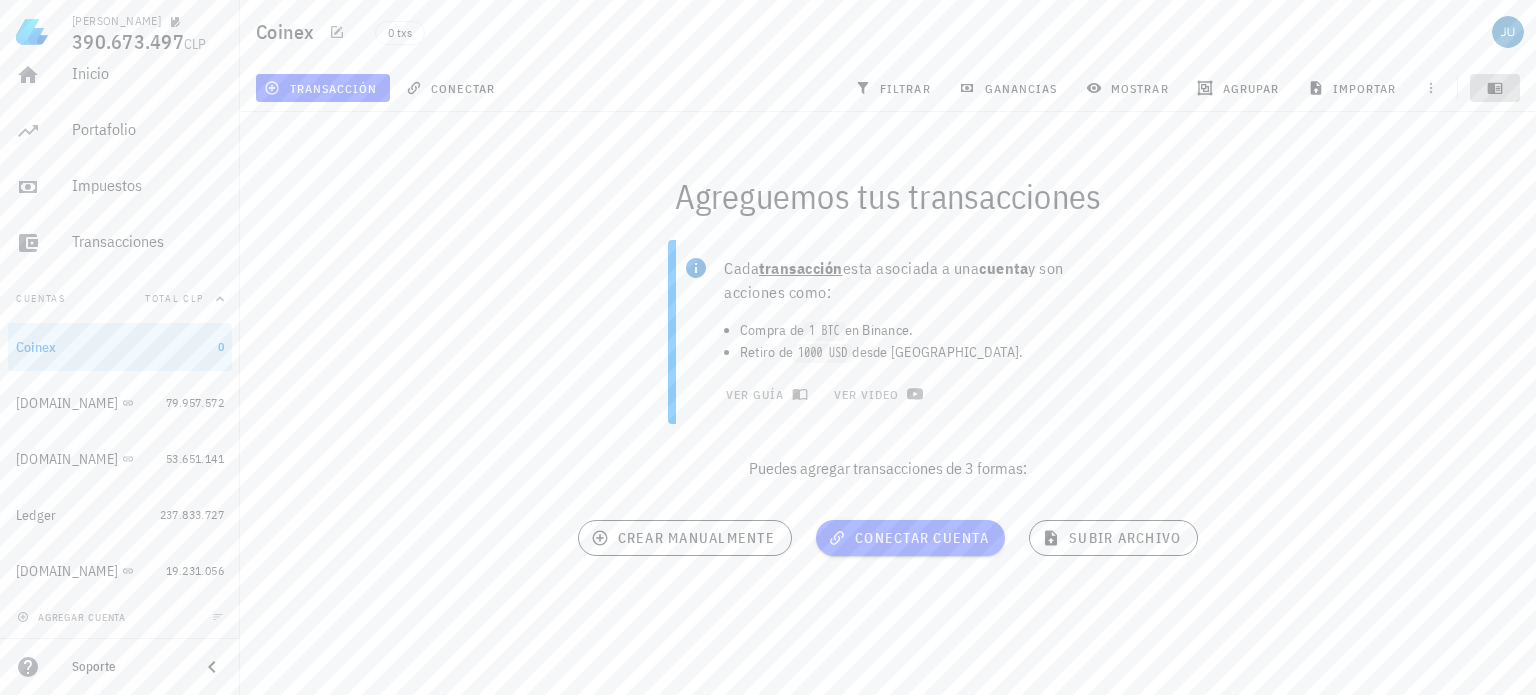 click 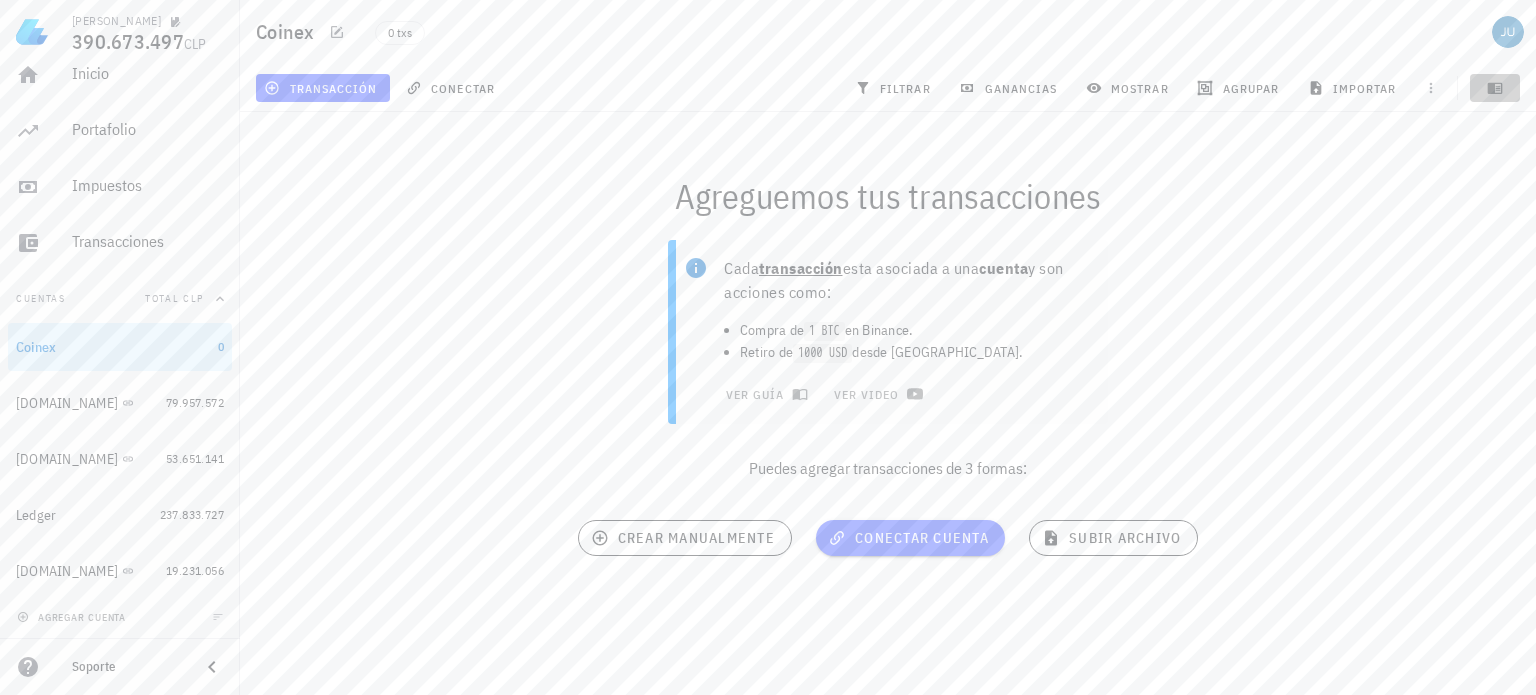 click 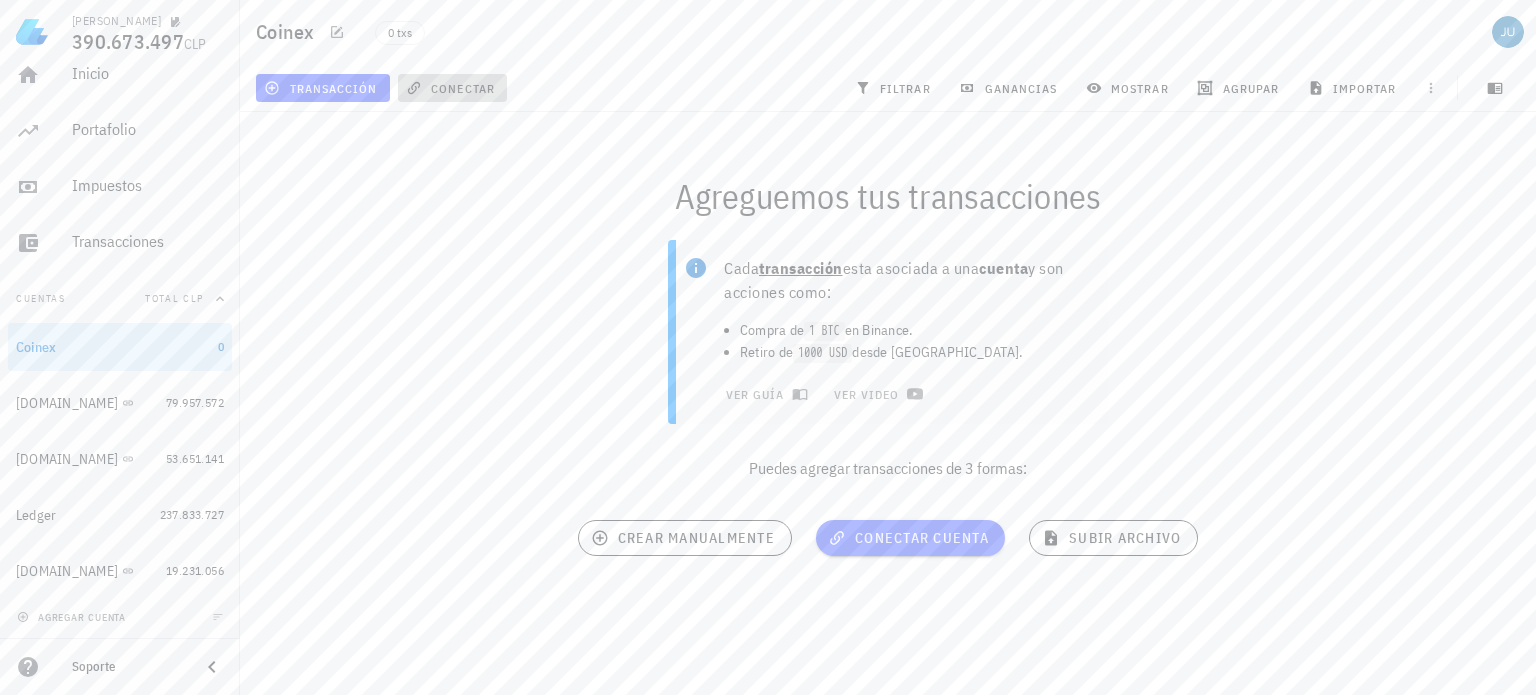 click on "conectar" at bounding box center (452, 88) 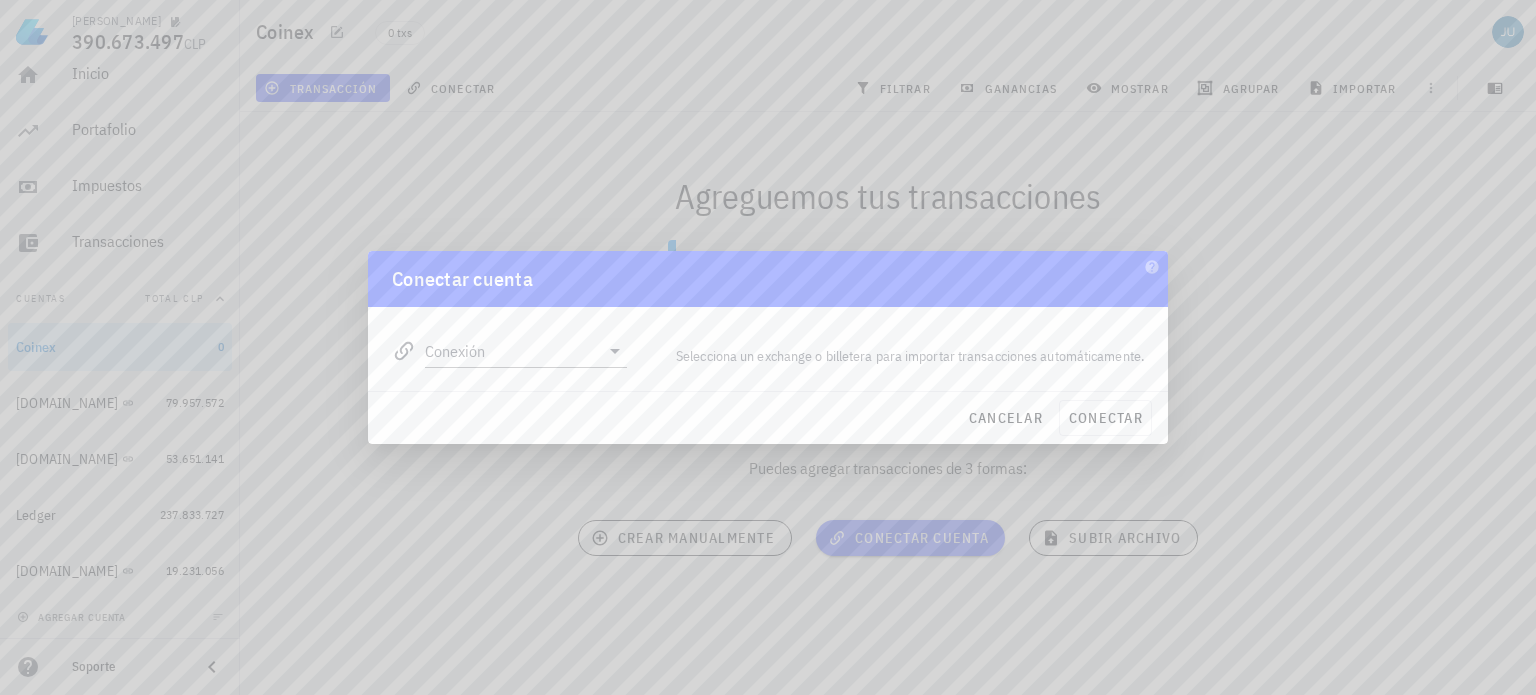 click at bounding box center [768, 347] 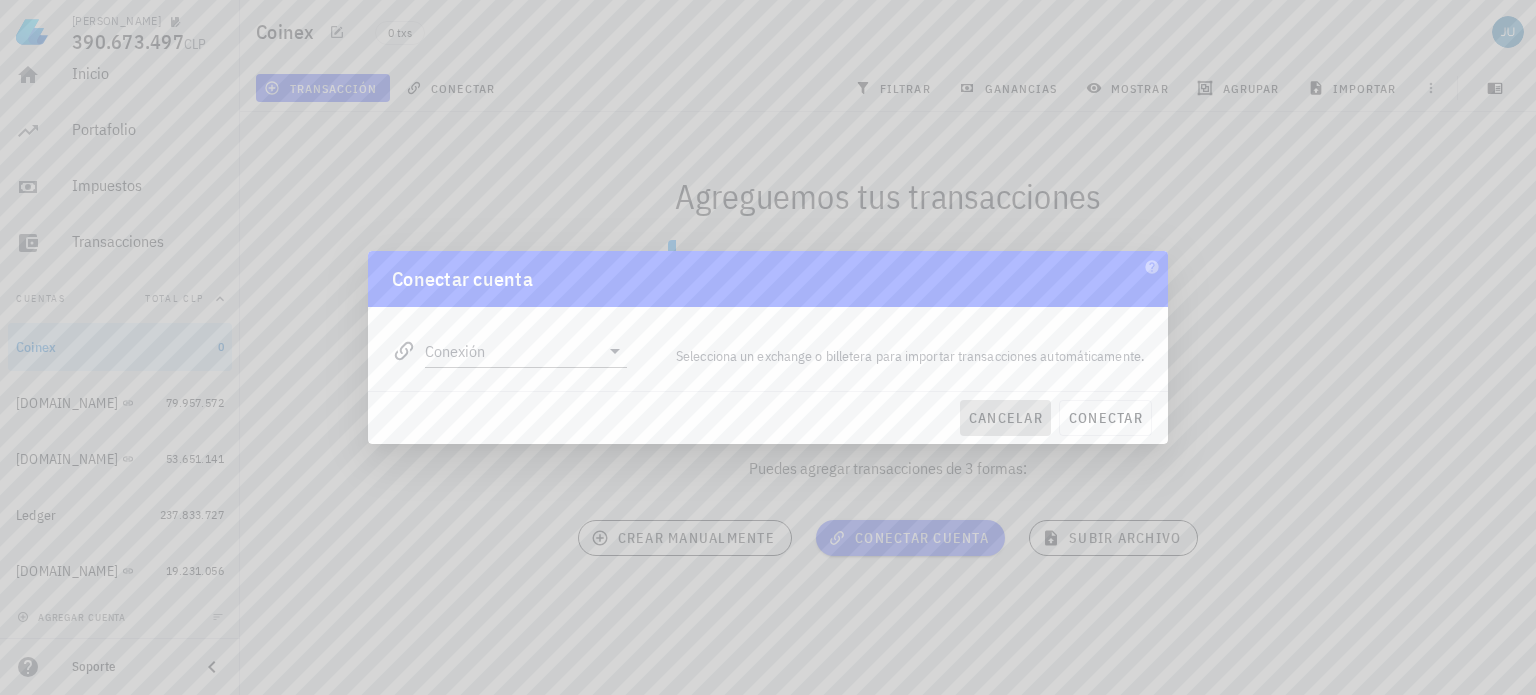 click on "cancelar" at bounding box center [1005, 418] 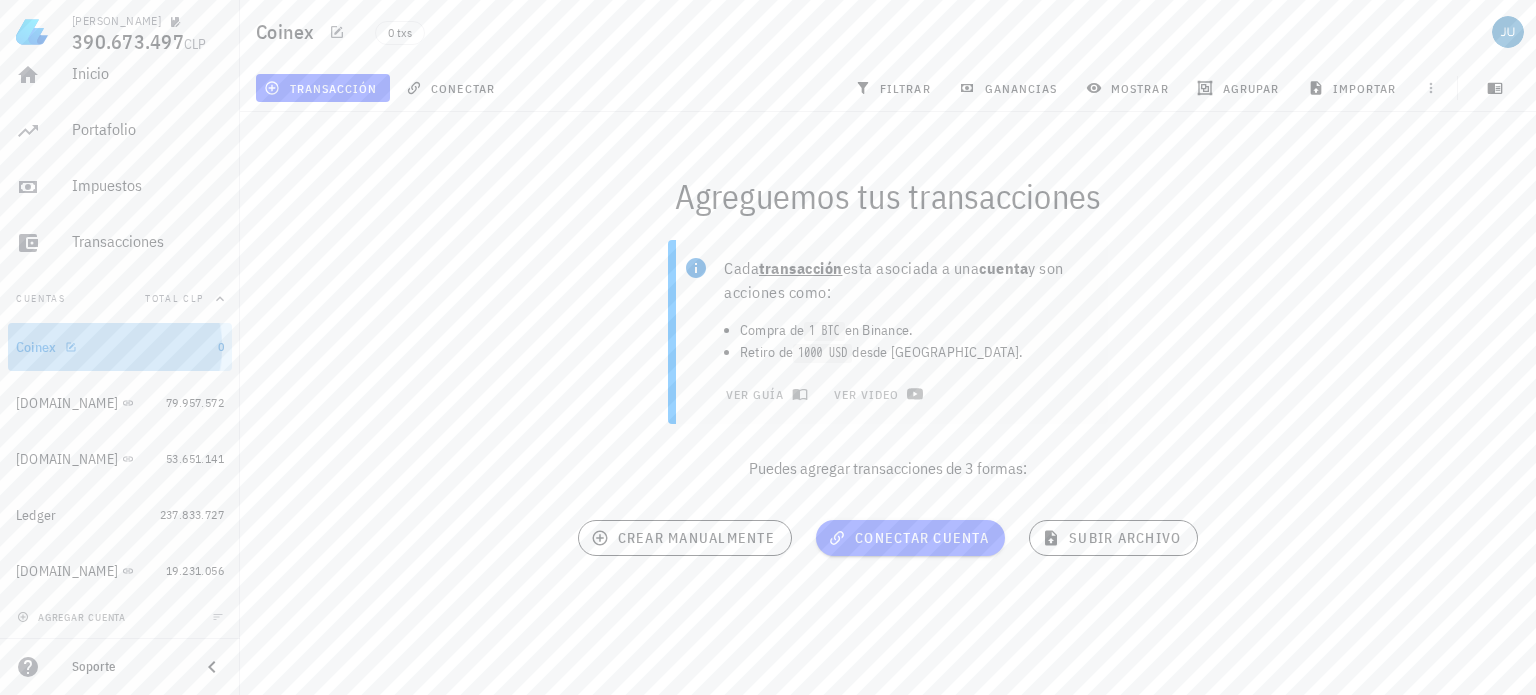 click on "Coinex" at bounding box center (113, 347) 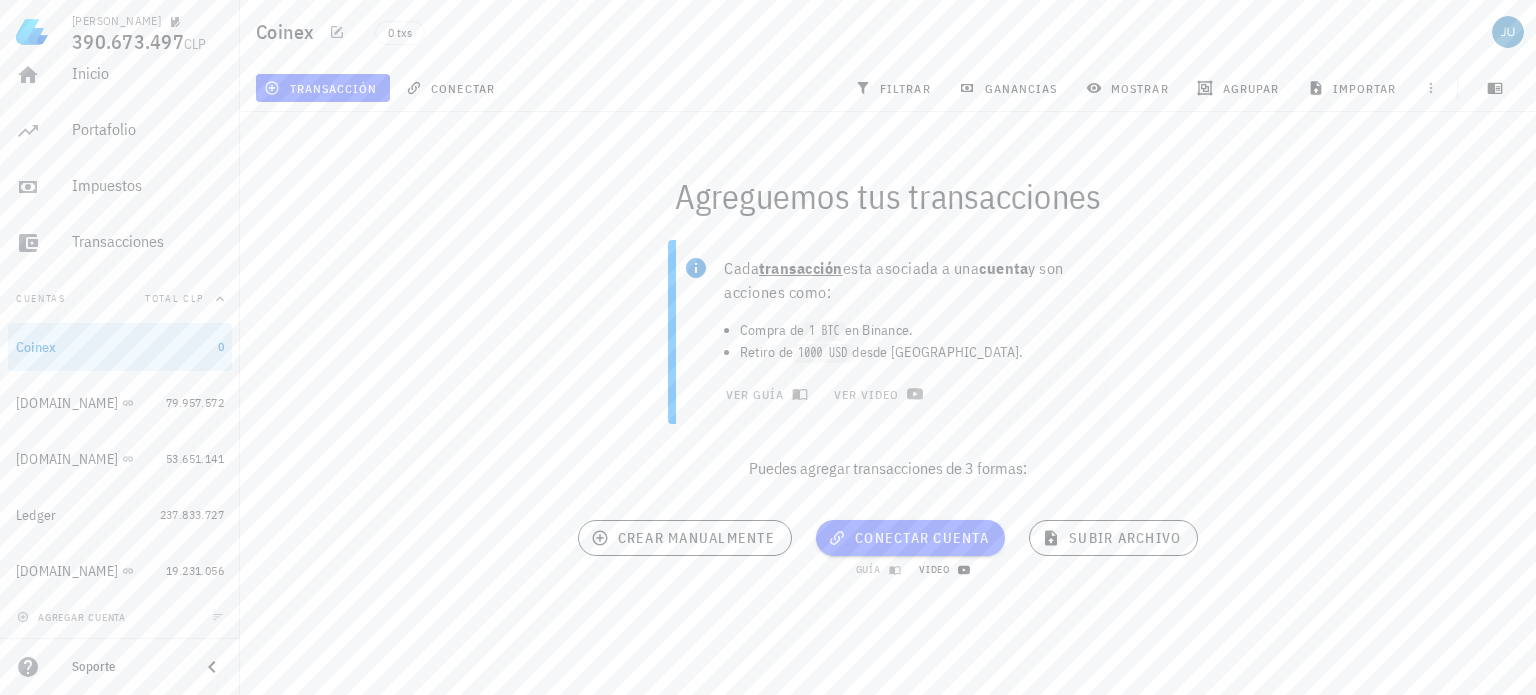 click 